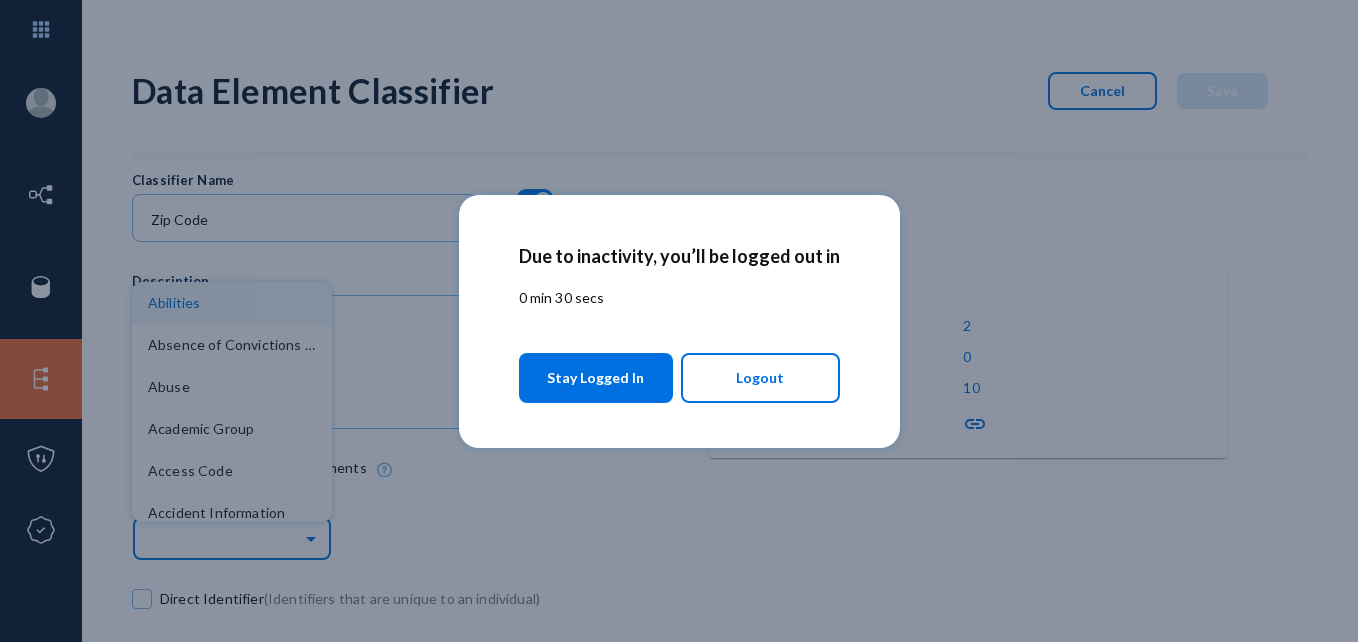 scroll, scrollTop: 0, scrollLeft: 0, axis: both 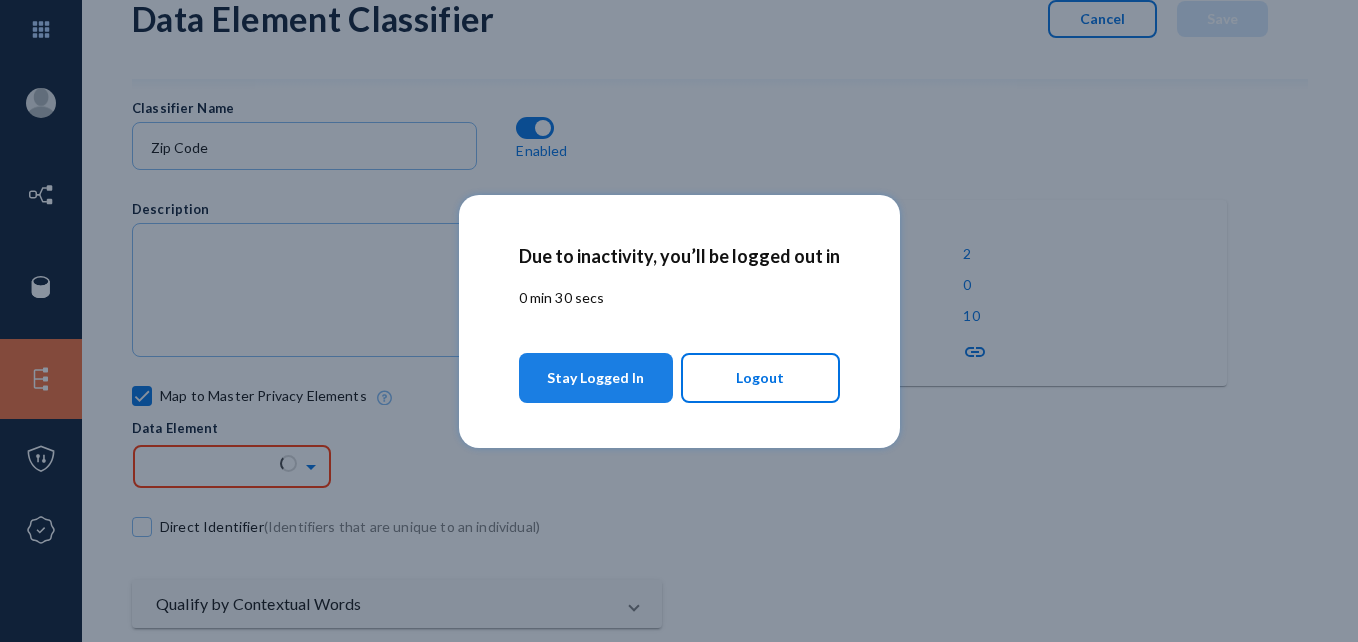 click on "Stay Logged In" at bounding box center (595, 378) 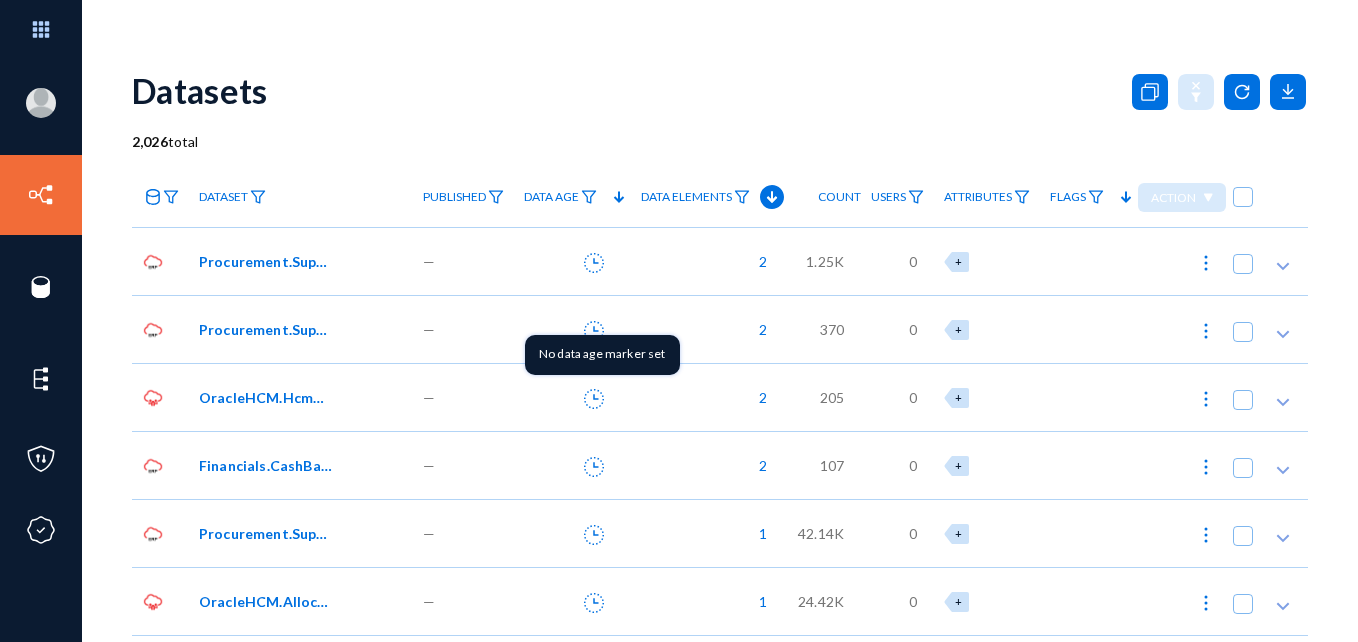 scroll, scrollTop: 0, scrollLeft: 0, axis: both 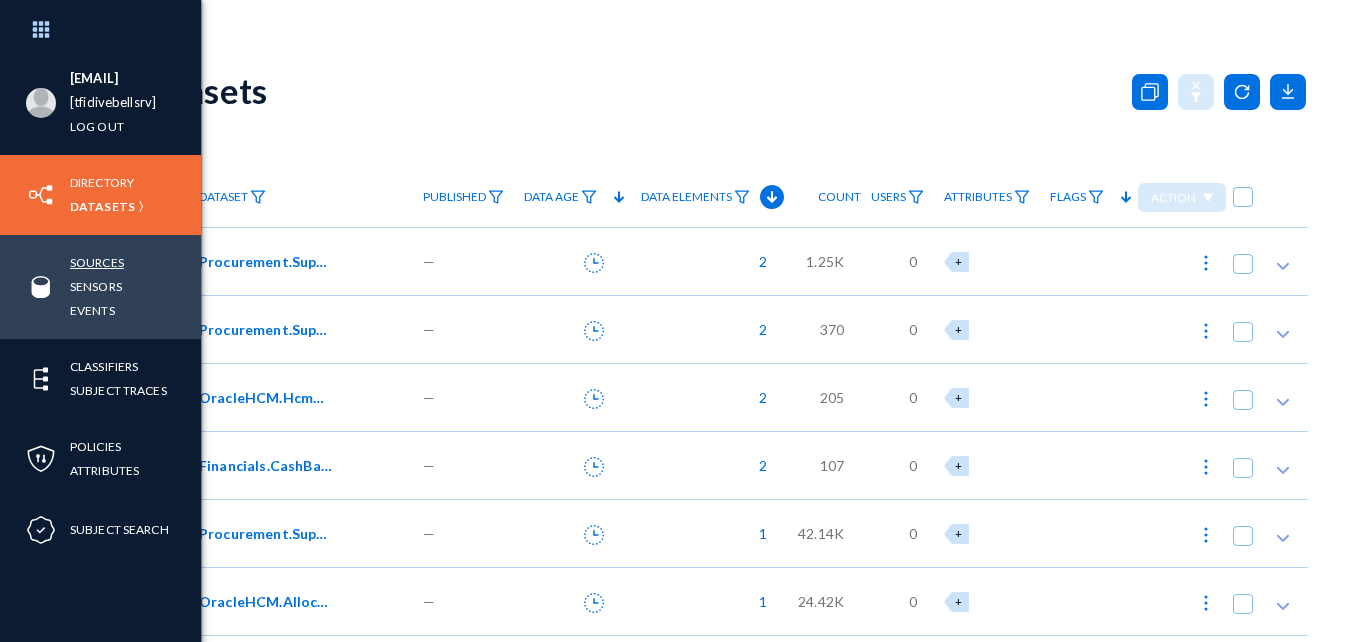 click on "Sources" at bounding box center [97, 262] 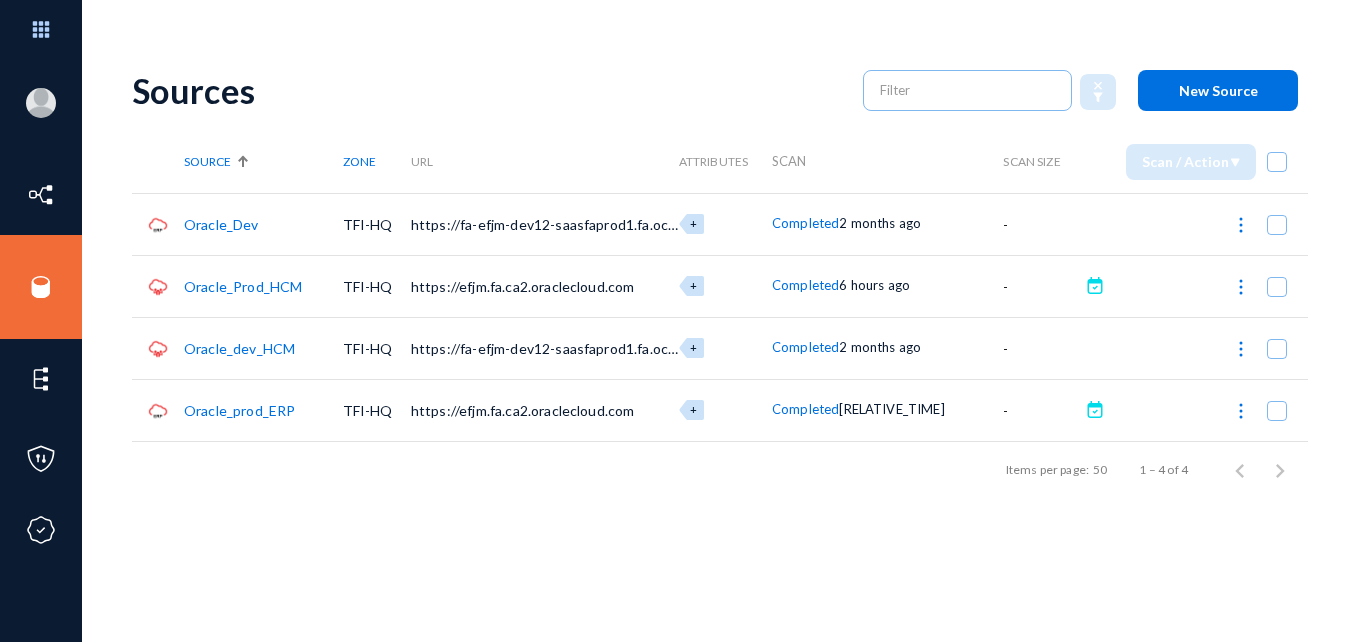 click on "Oracle_prod_ERP" at bounding box center (239, 410) 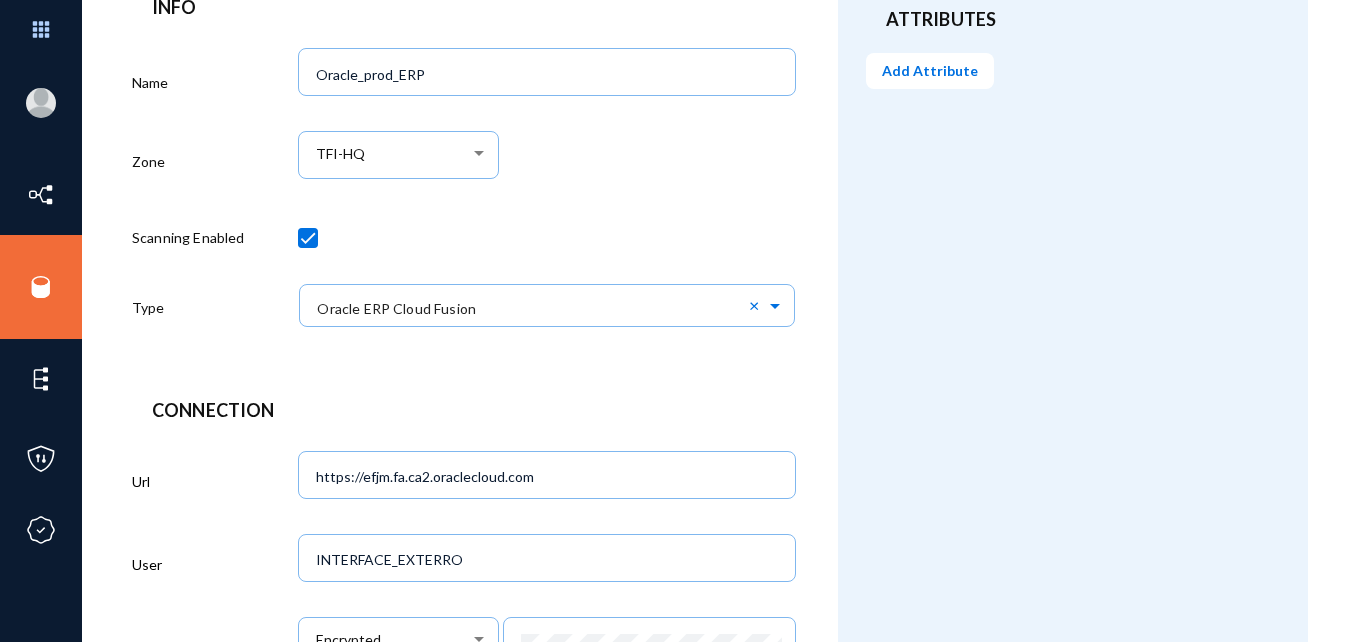 scroll, scrollTop: 0, scrollLeft: 0, axis: both 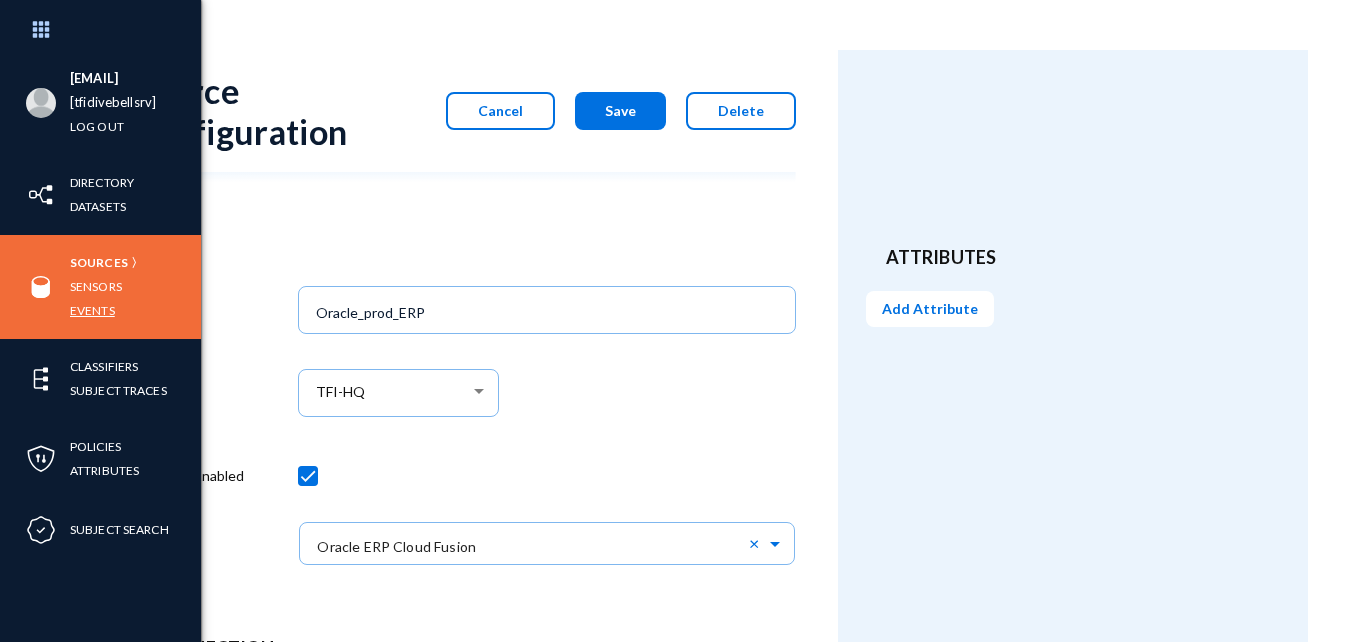 click on "Events" at bounding box center [92, 310] 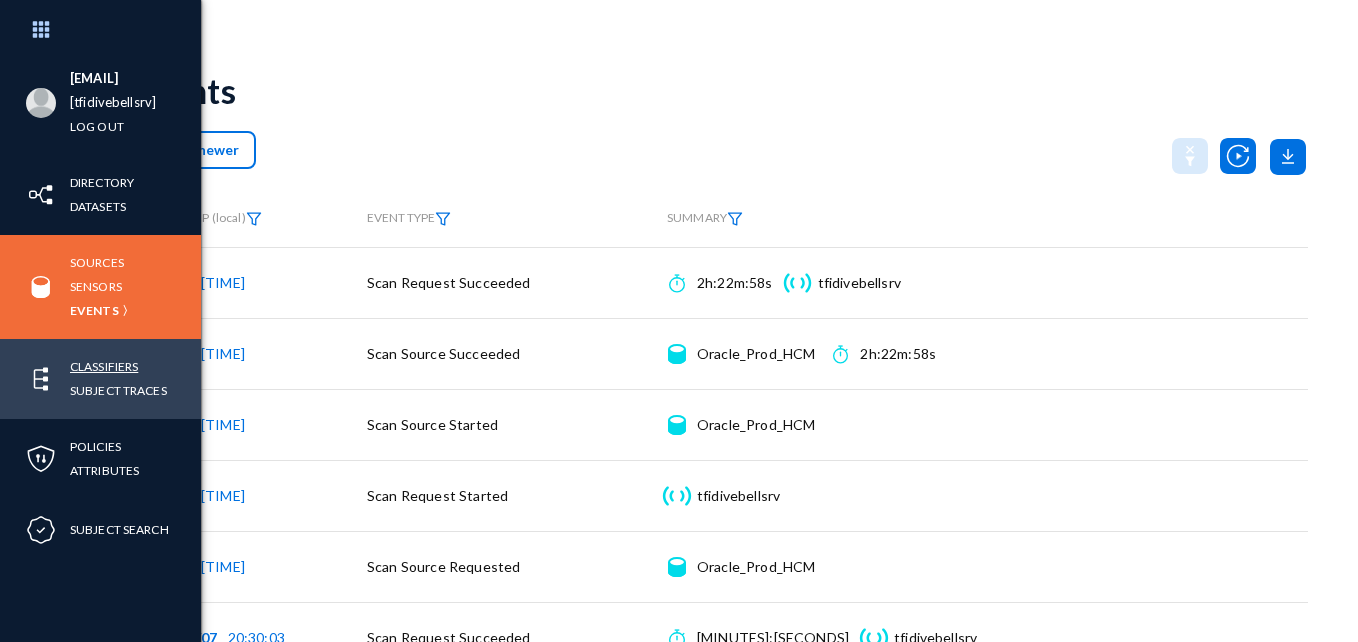 click on "Classifiers" at bounding box center [104, 366] 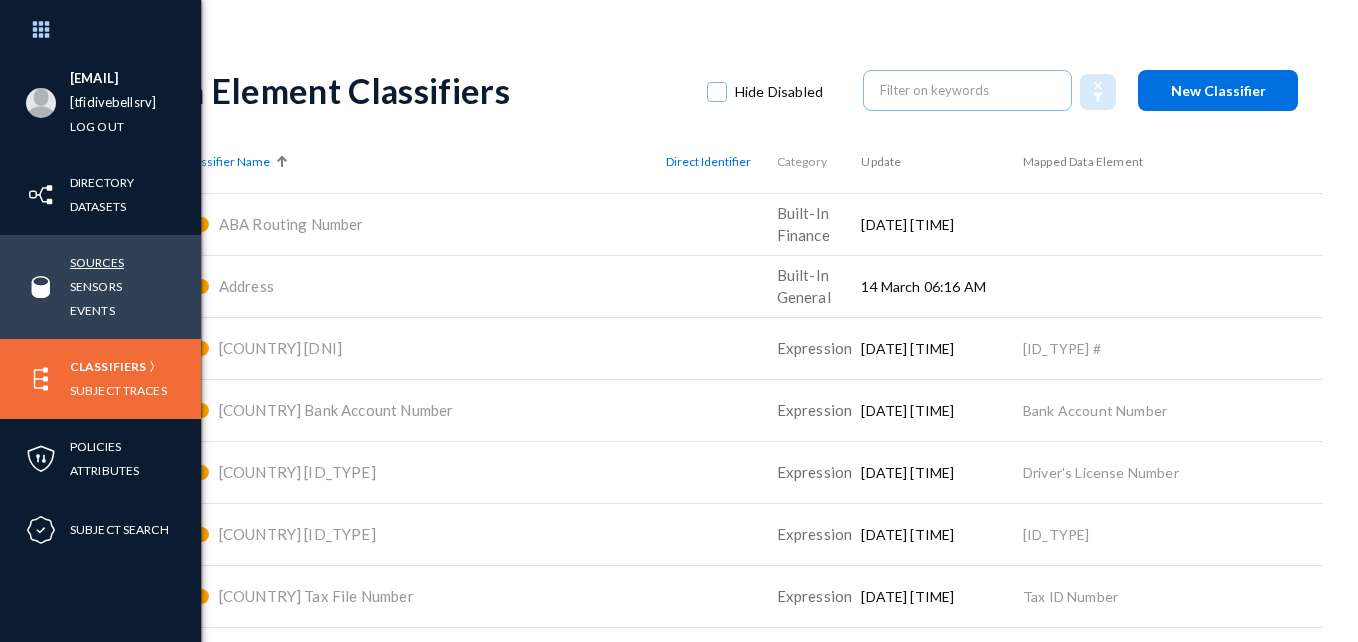 click on "Sources" at bounding box center [97, 262] 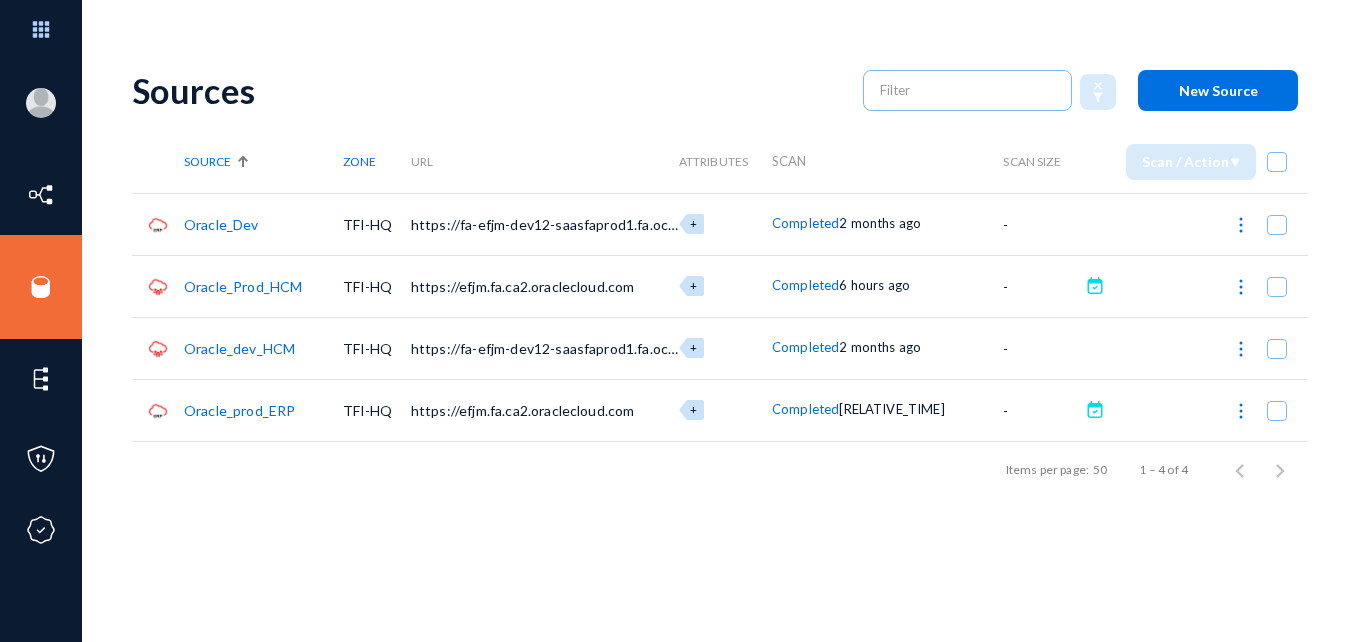 click on "Oracle_prod_ERP" at bounding box center (239, 410) 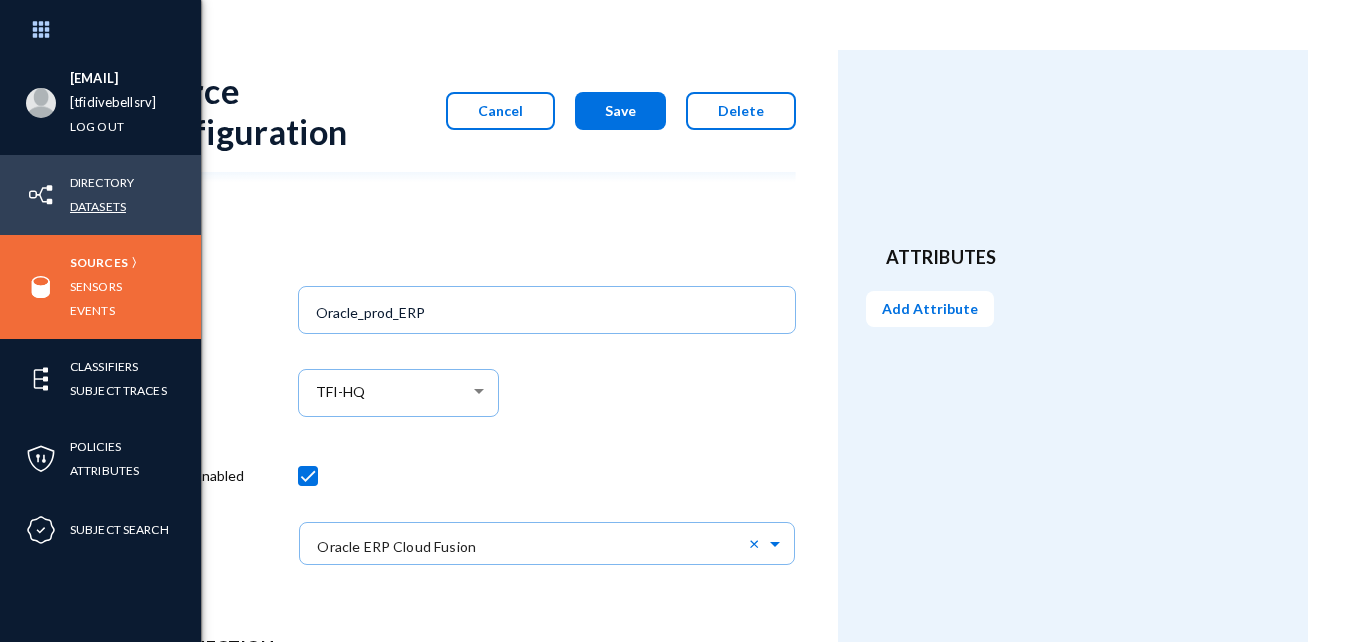 click on "Datasets" at bounding box center [98, 206] 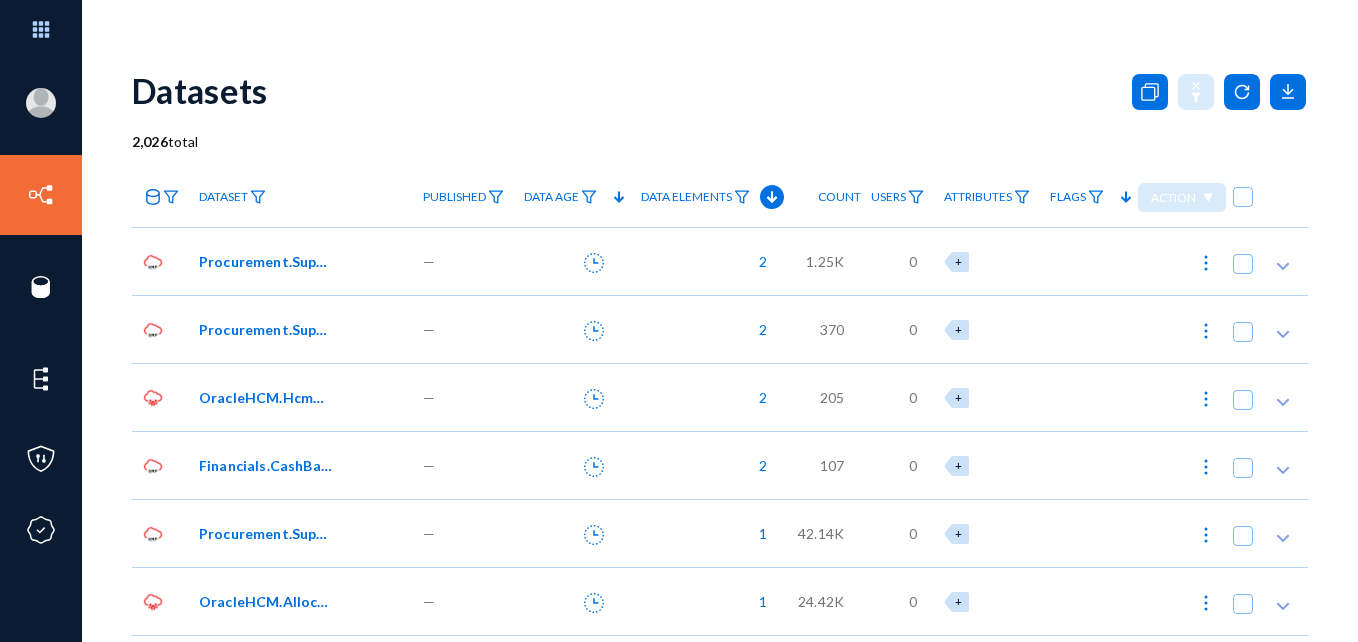 drag, startPoint x: 294, startPoint y: 141, endPoint x: 293, endPoint y: 161, distance: 20.024984 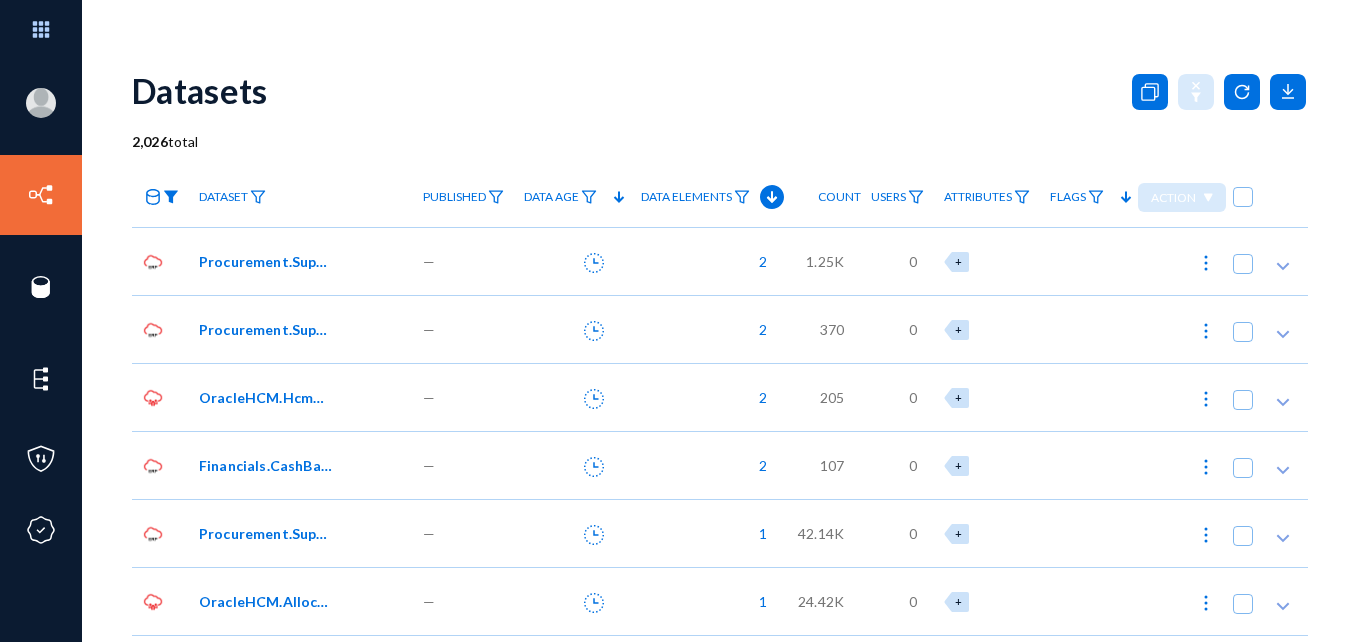 click at bounding box center [171, 197] 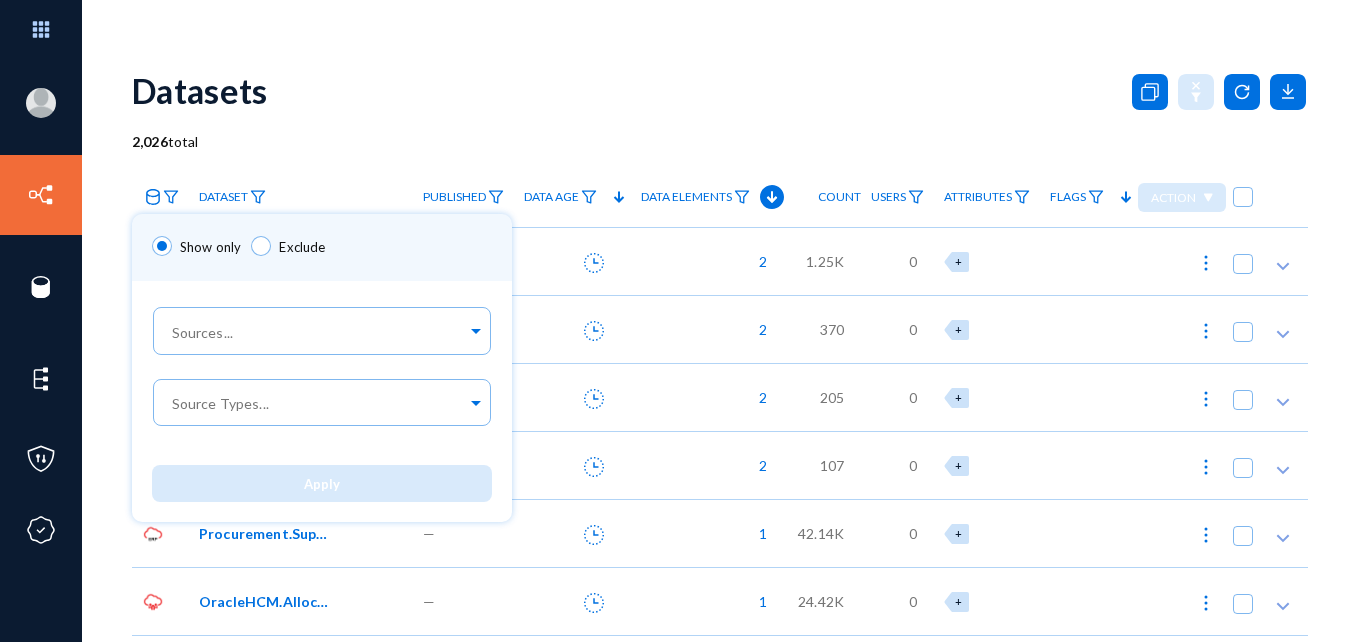 click at bounding box center (679, 321) 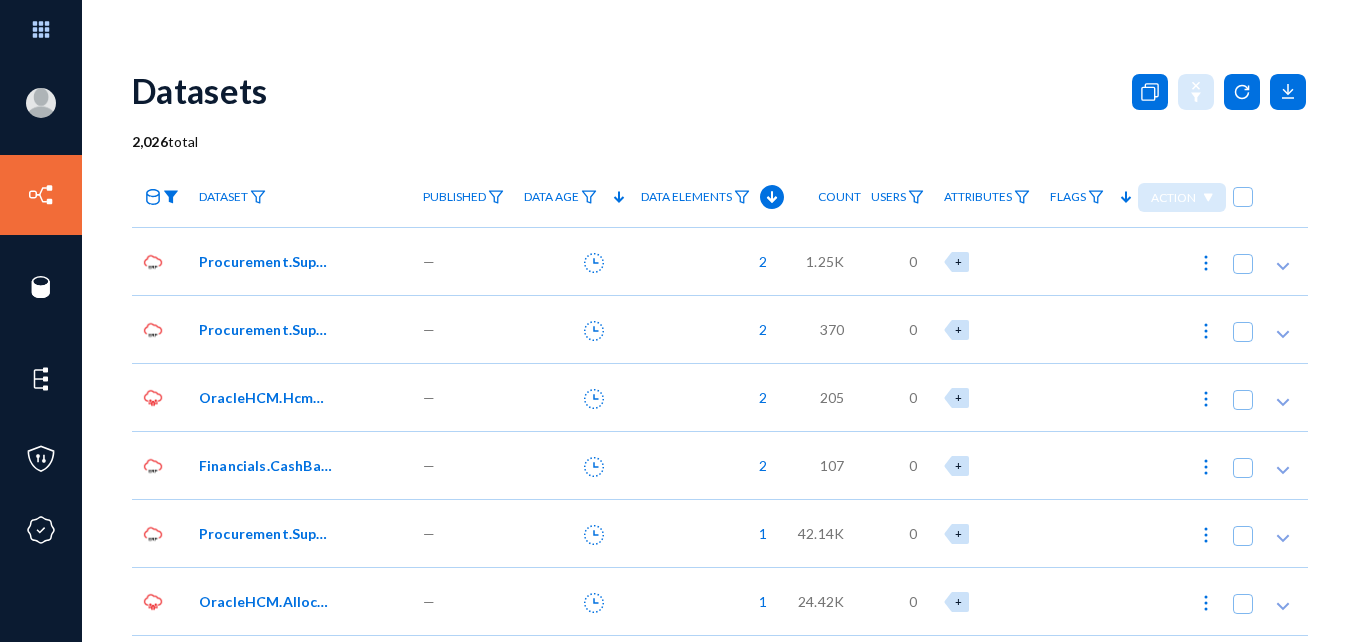 click at bounding box center (171, 197) 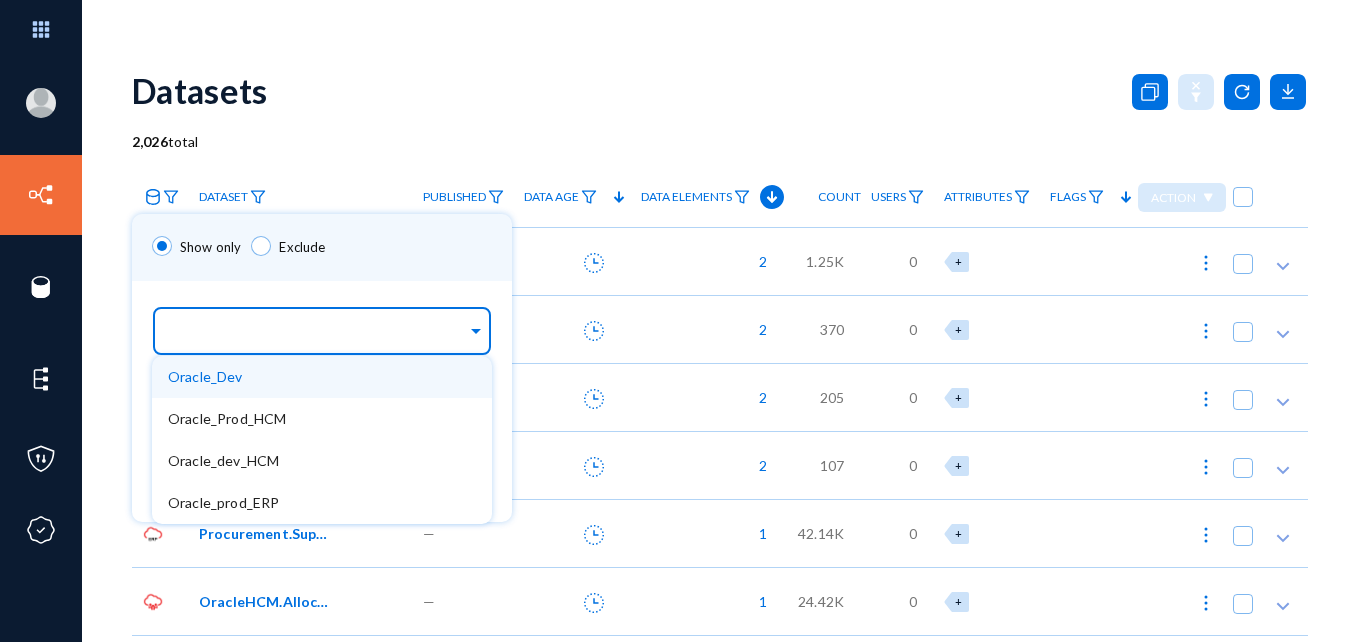 click at bounding box center [476, 328] 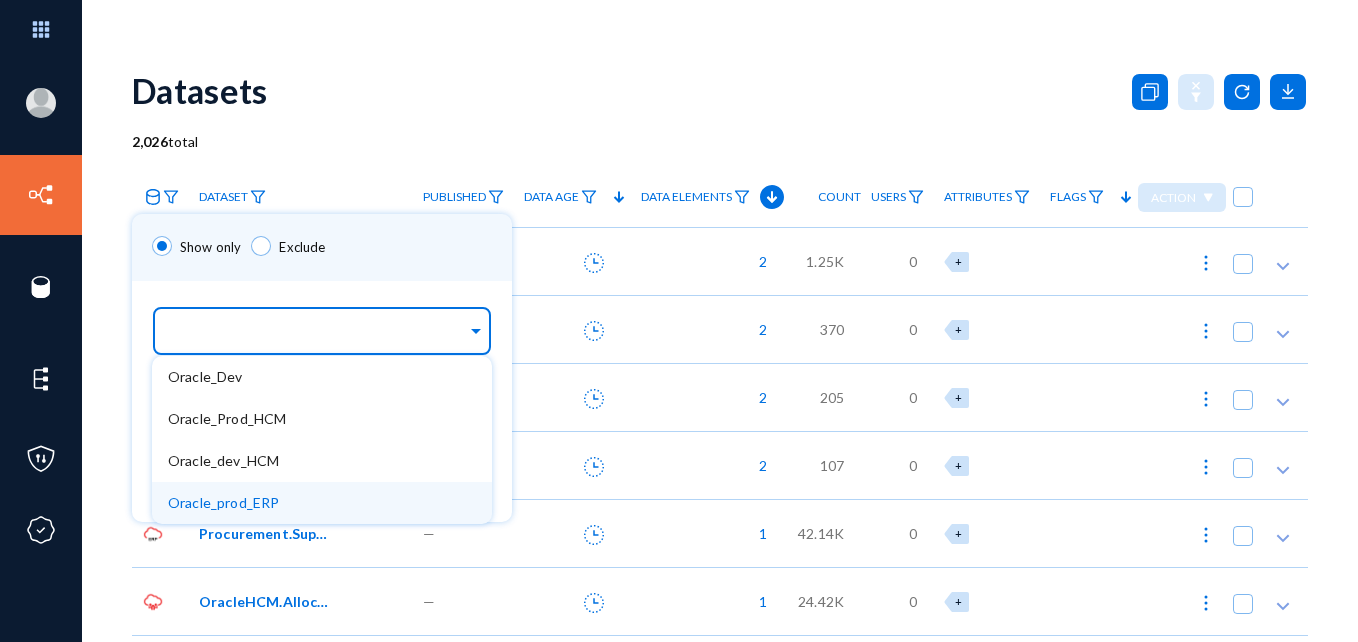 click on "Oracle_prod_ERP" at bounding box center [223, 502] 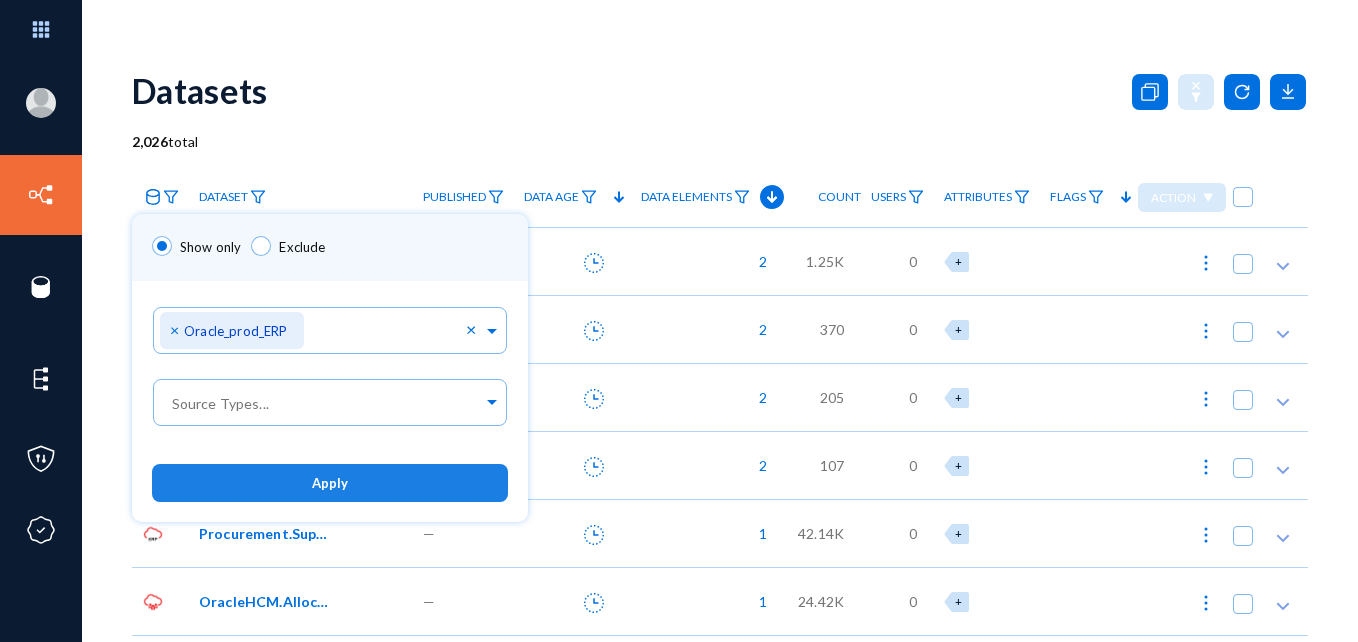 click on "Apply" at bounding box center [330, 482] 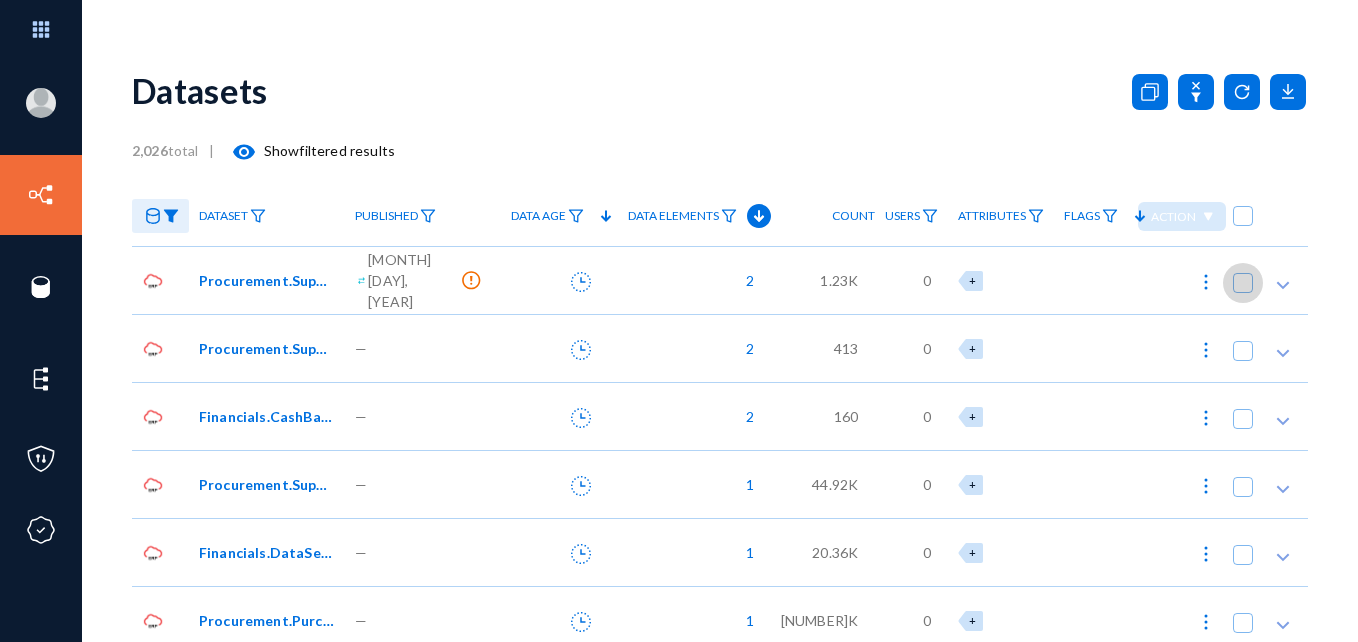 click at bounding box center [1243, 283] 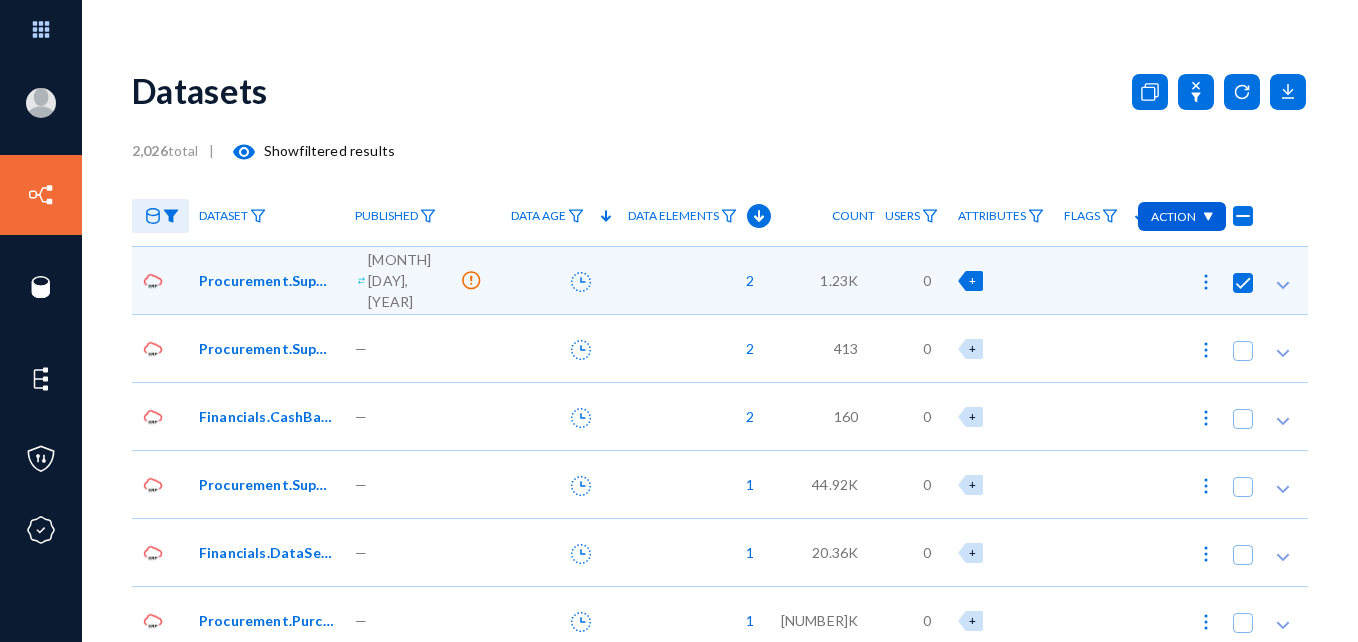 click at bounding box center [1207, 217] 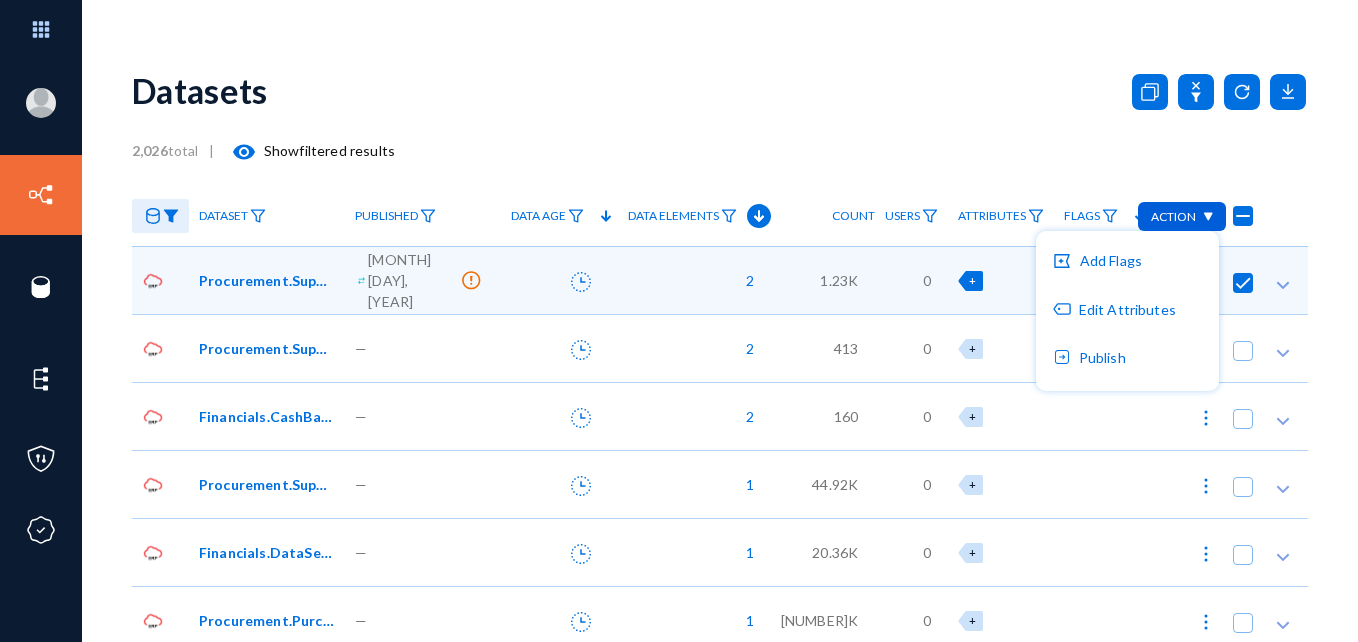 click at bounding box center (679, 321) 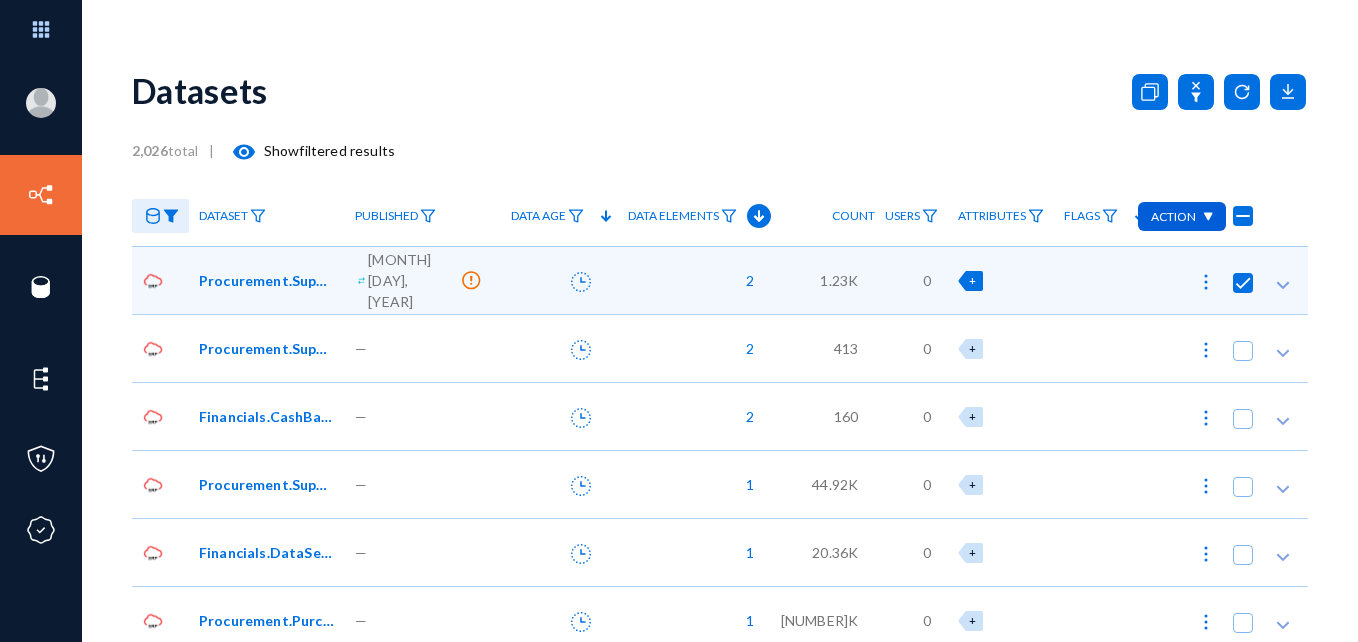 click on "+" at bounding box center (970, 281) 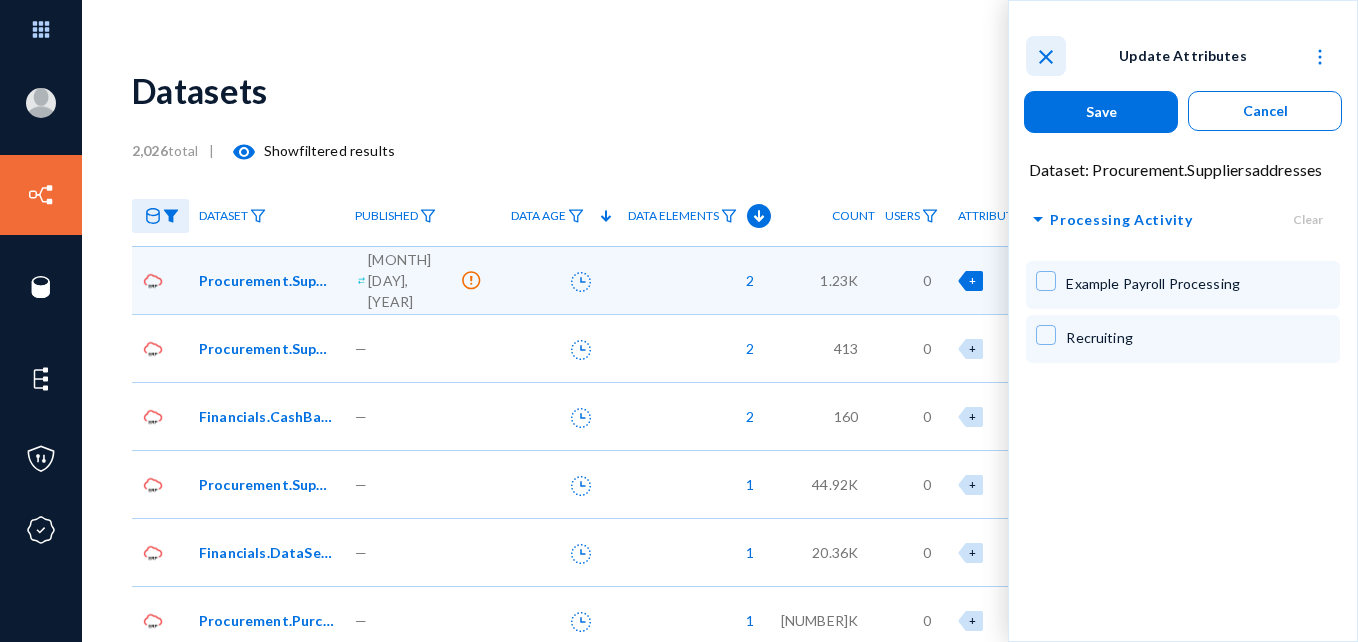 click on "close" at bounding box center [1046, 57] 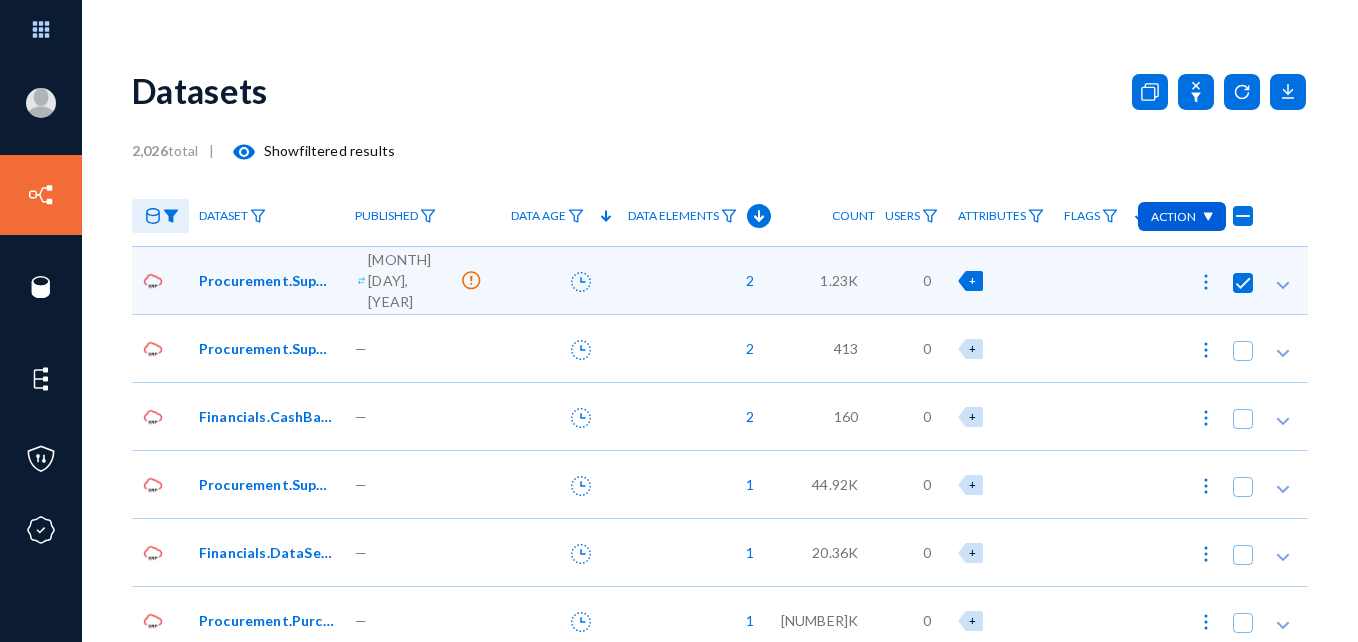 click on "Datasets" at bounding box center [720, 90] 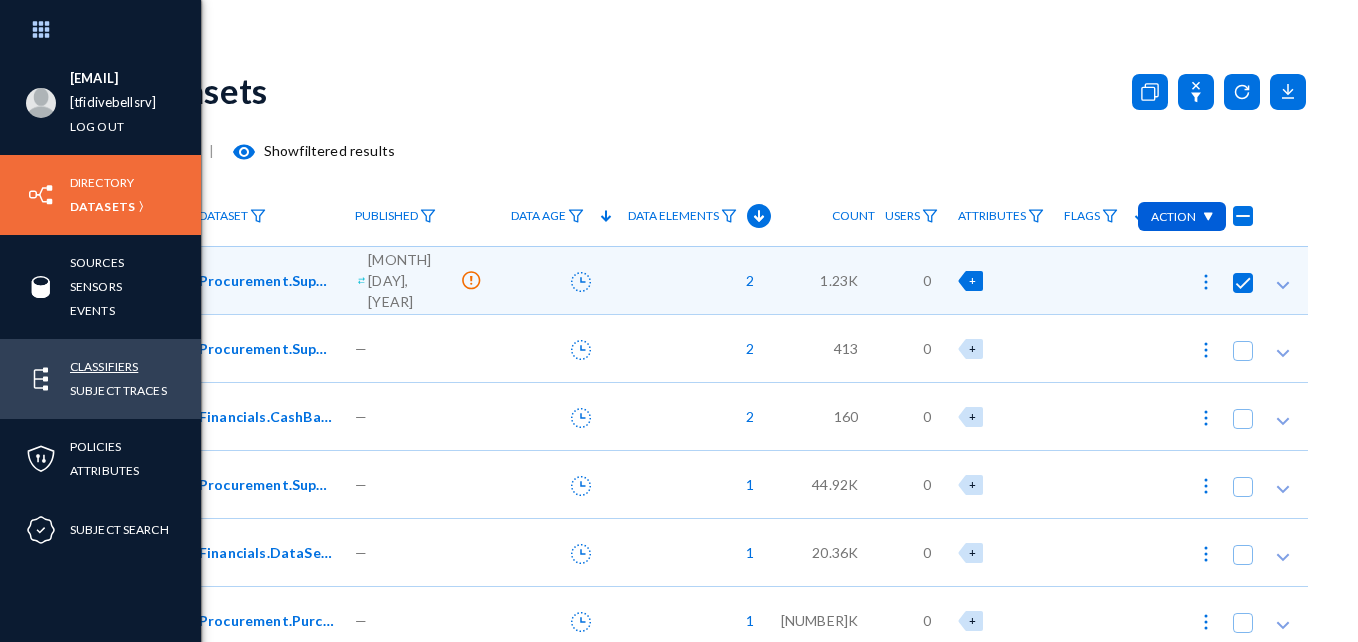 click on "Classifiers" at bounding box center (104, 366) 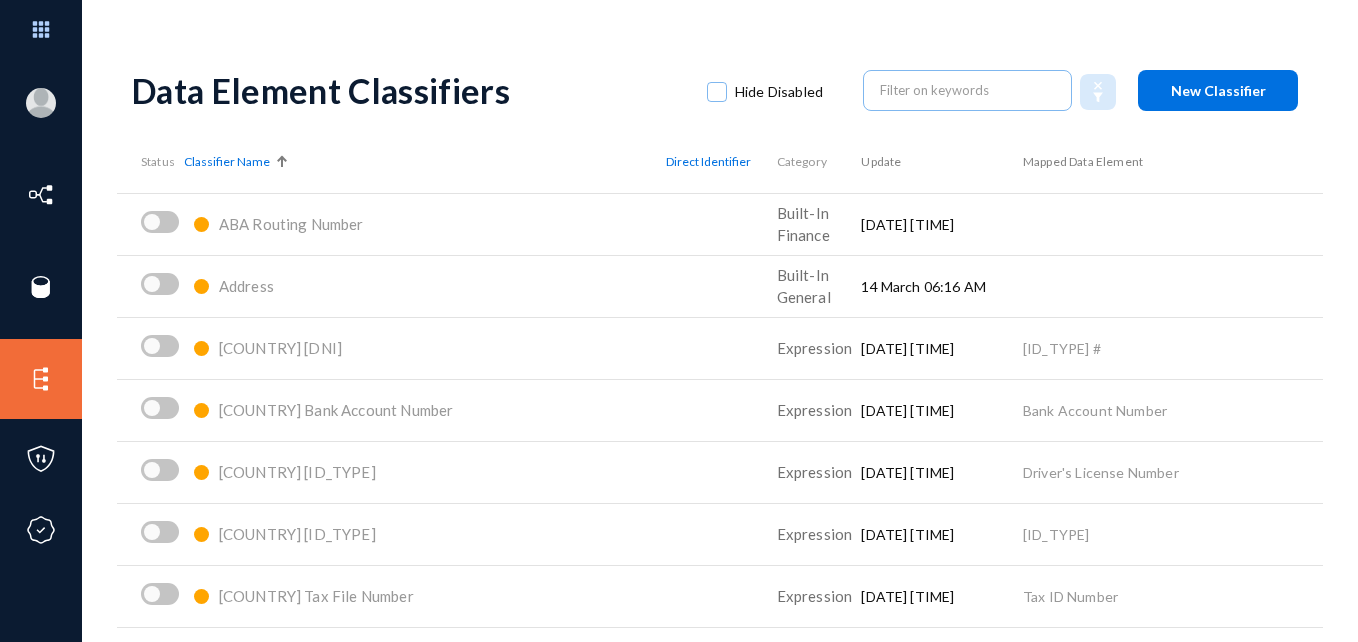 drag, startPoint x: 255, startPoint y: 158, endPoint x: 681, endPoint y: 56, distance: 438.0411 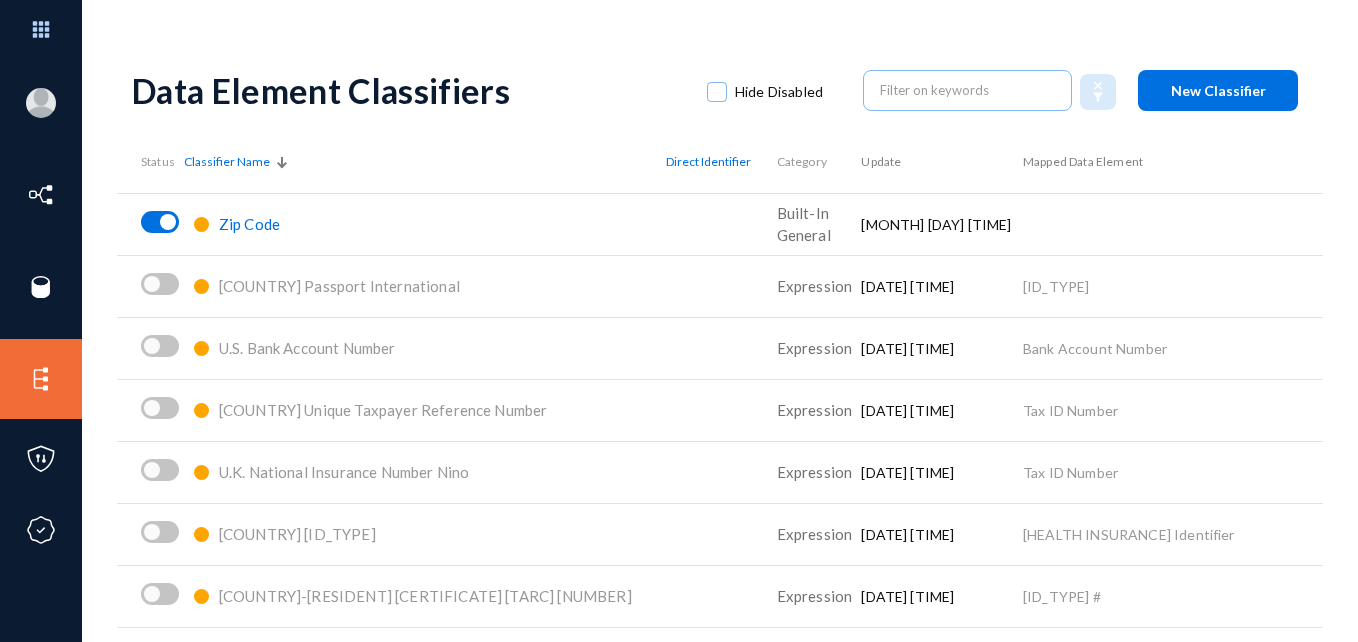 click on "Zip Code" at bounding box center [249, 224] 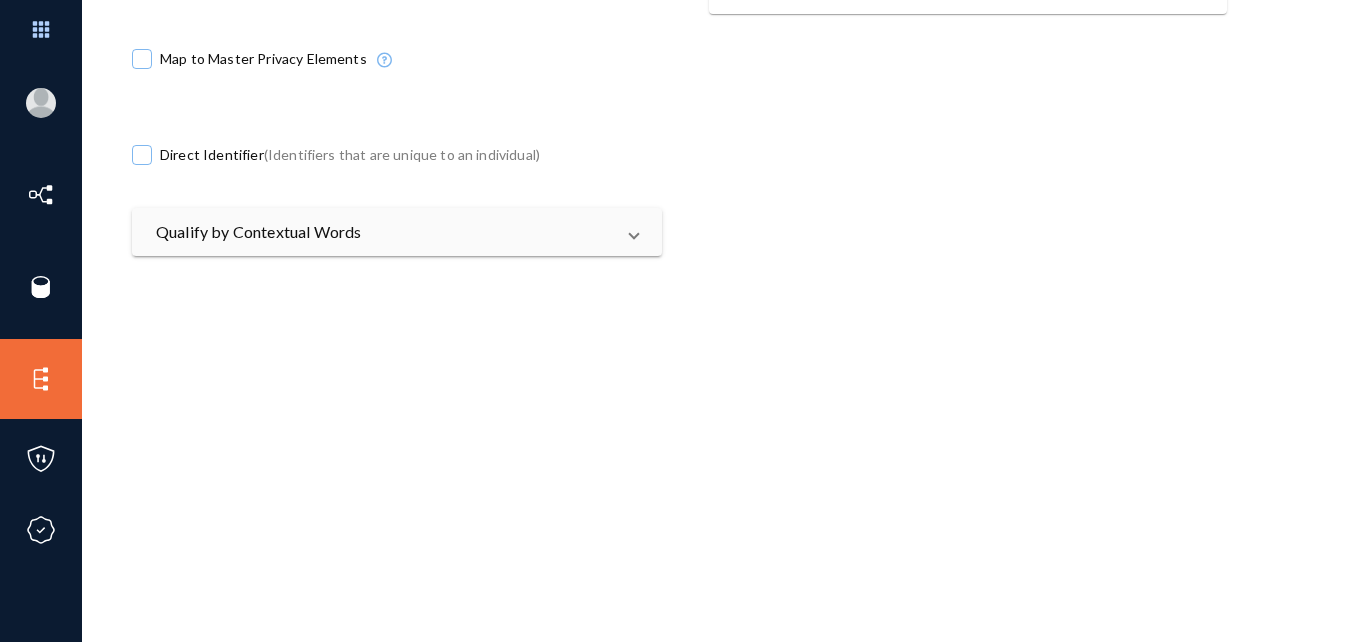 scroll, scrollTop: 600, scrollLeft: 0, axis: vertical 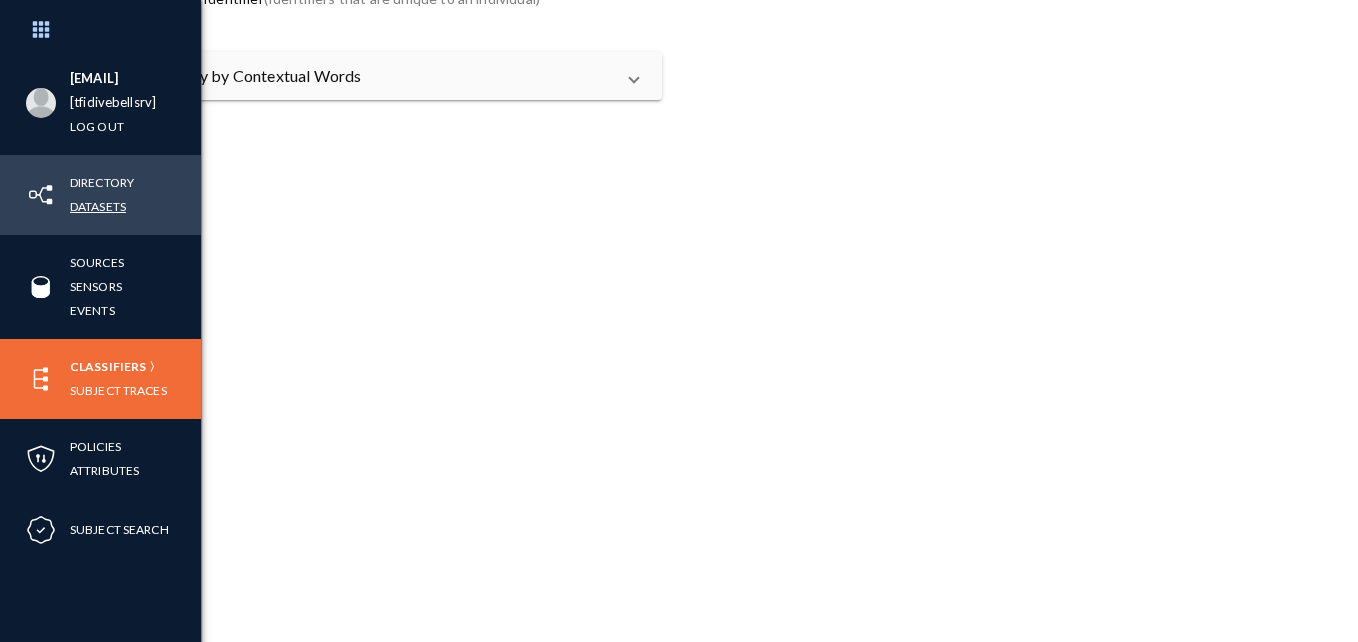 click on "Datasets" at bounding box center [98, 206] 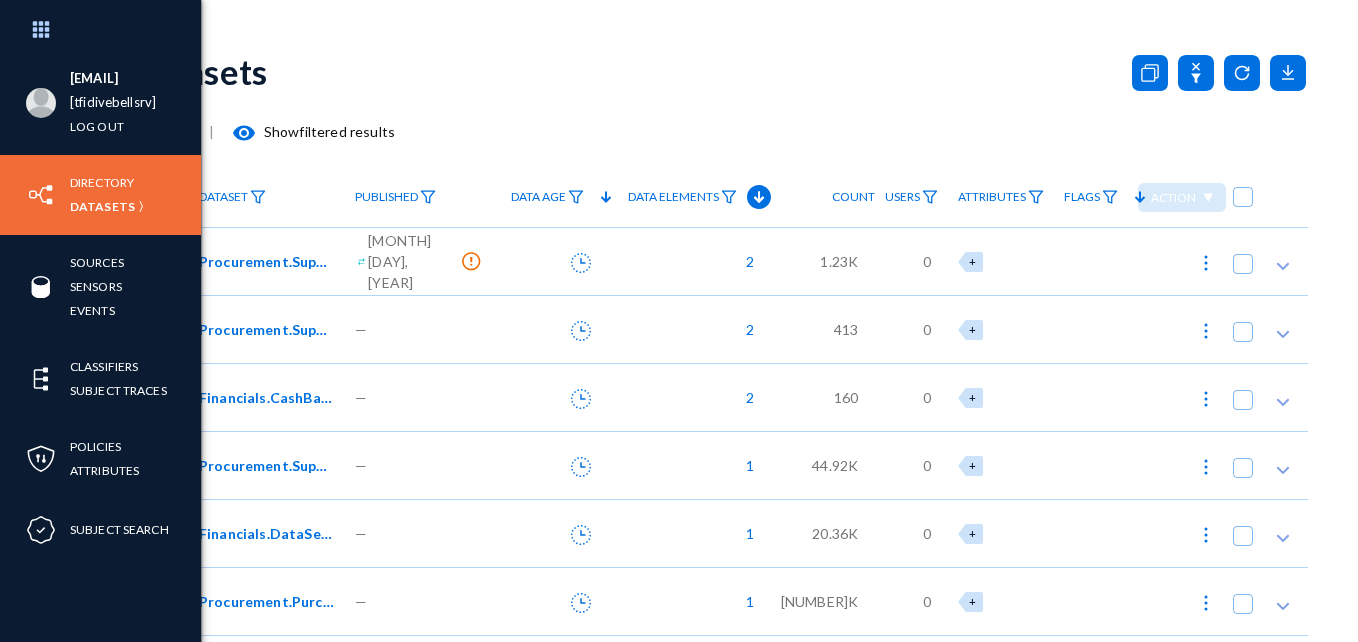 scroll, scrollTop: 0, scrollLeft: 0, axis: both 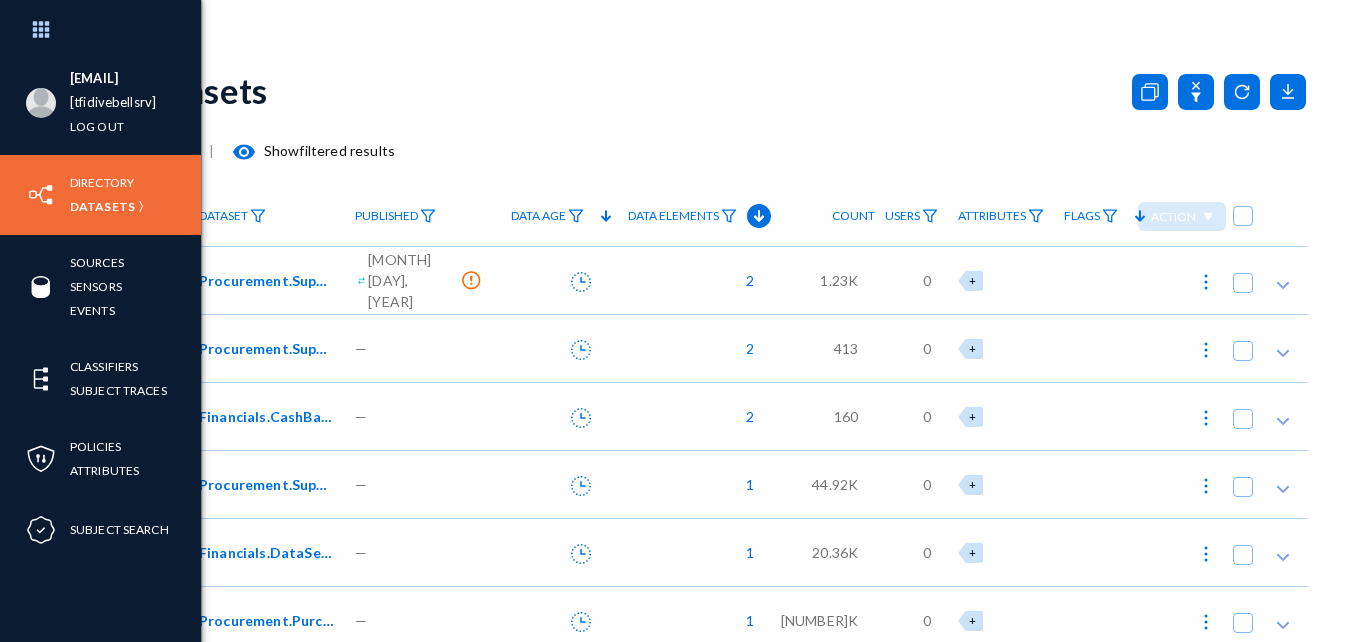 click on "Datasets" at bounding box center (720, 90) 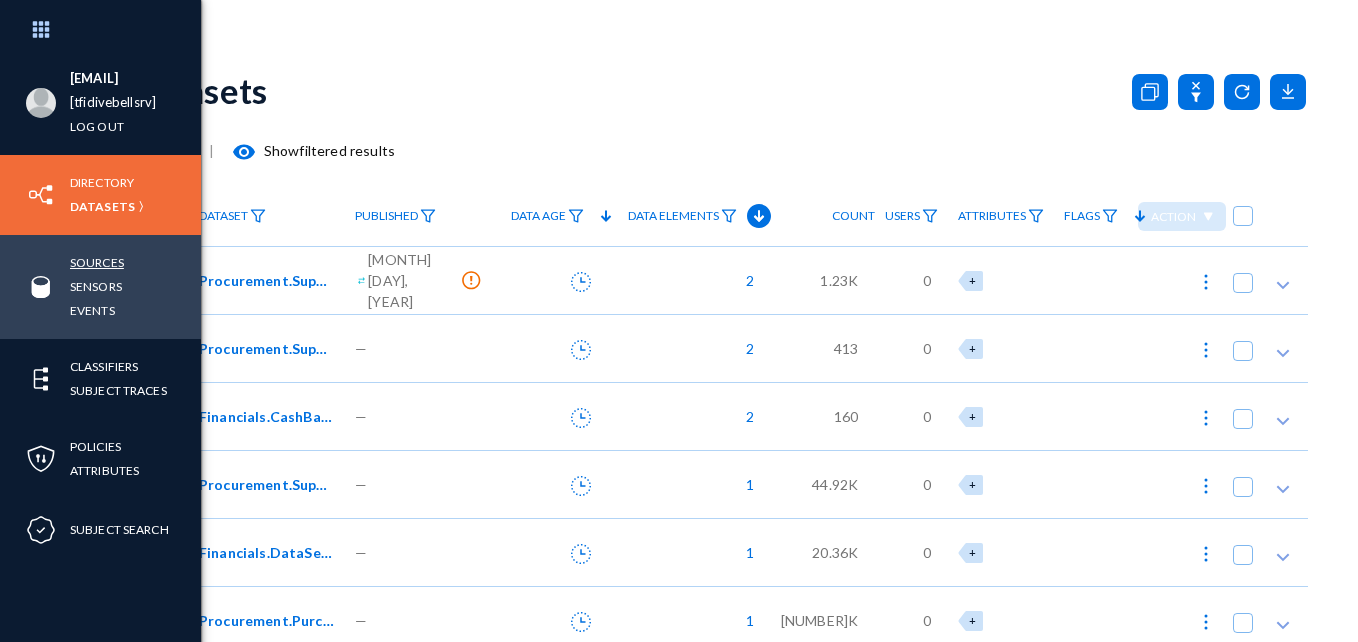 click on "Sources" at bounding box center (97, 262) 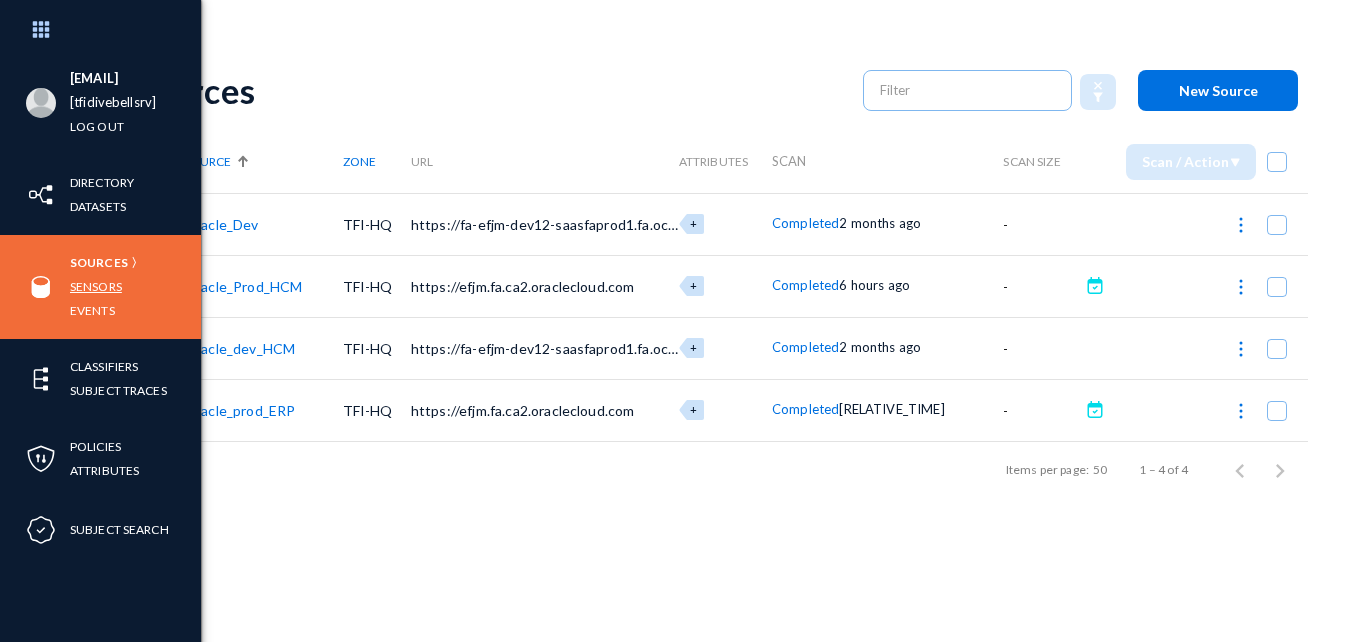 click on "Sensors" at bounding box center (96, 286) 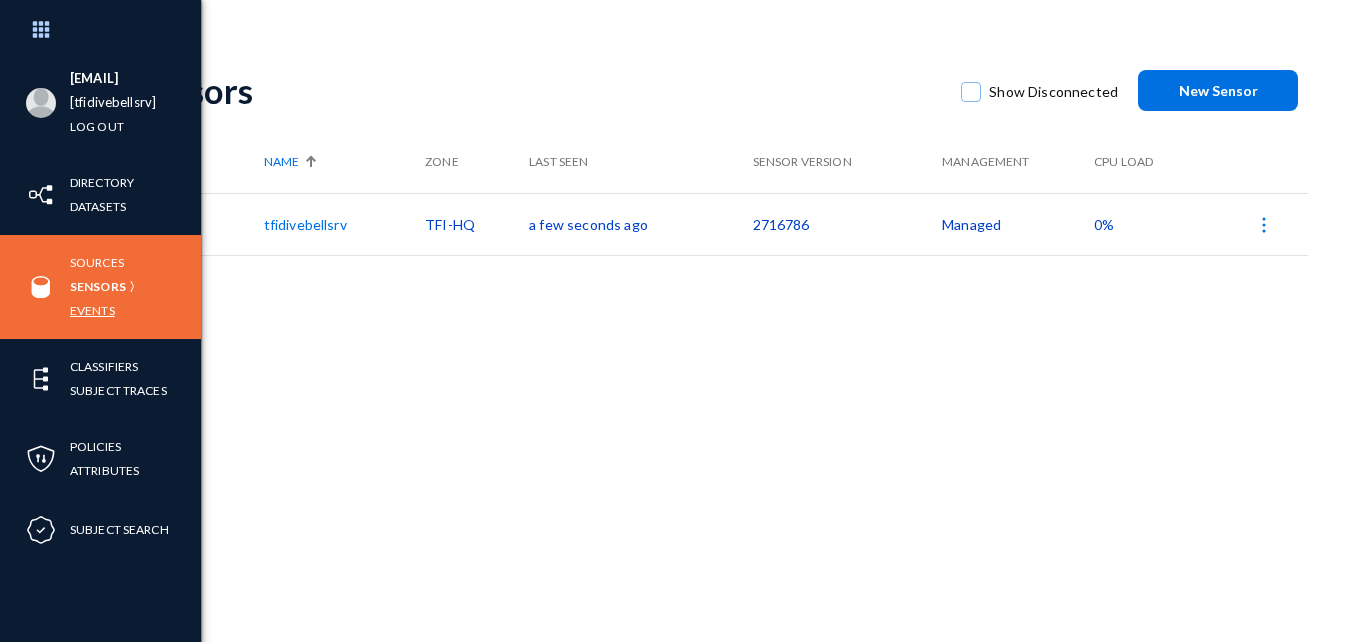click on "Events" at bounding box center [92, 310] 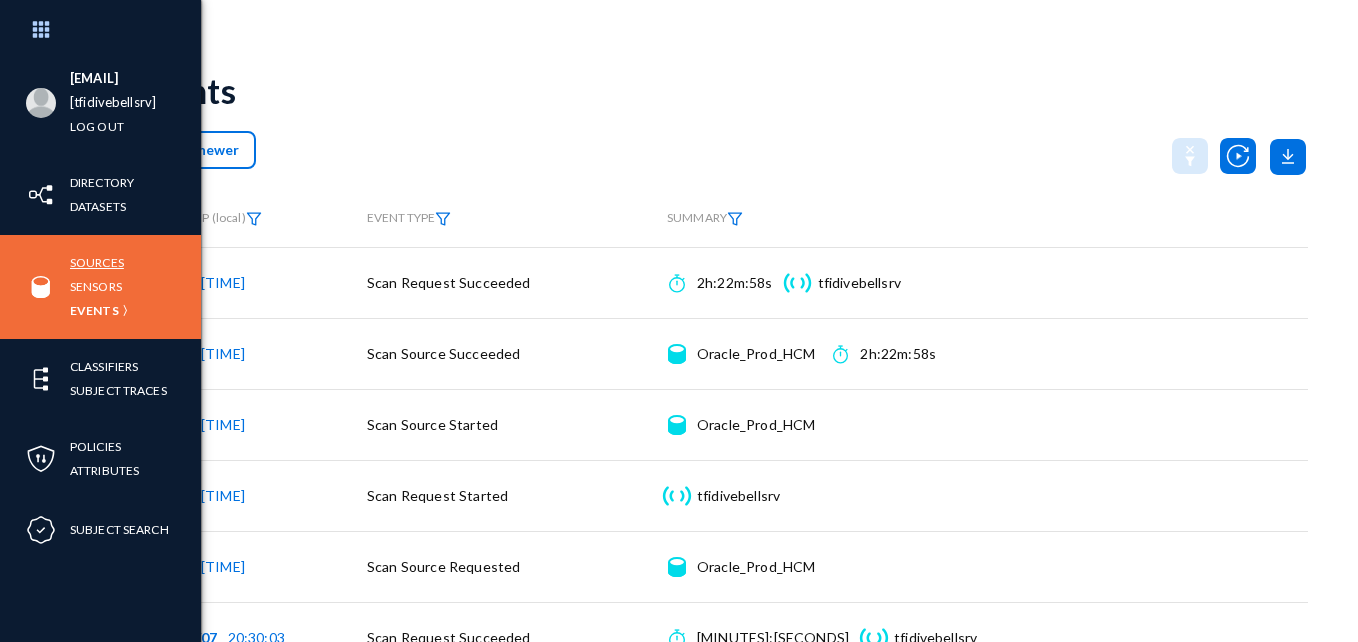 click on "Sources" at bounding box center (97, 262) 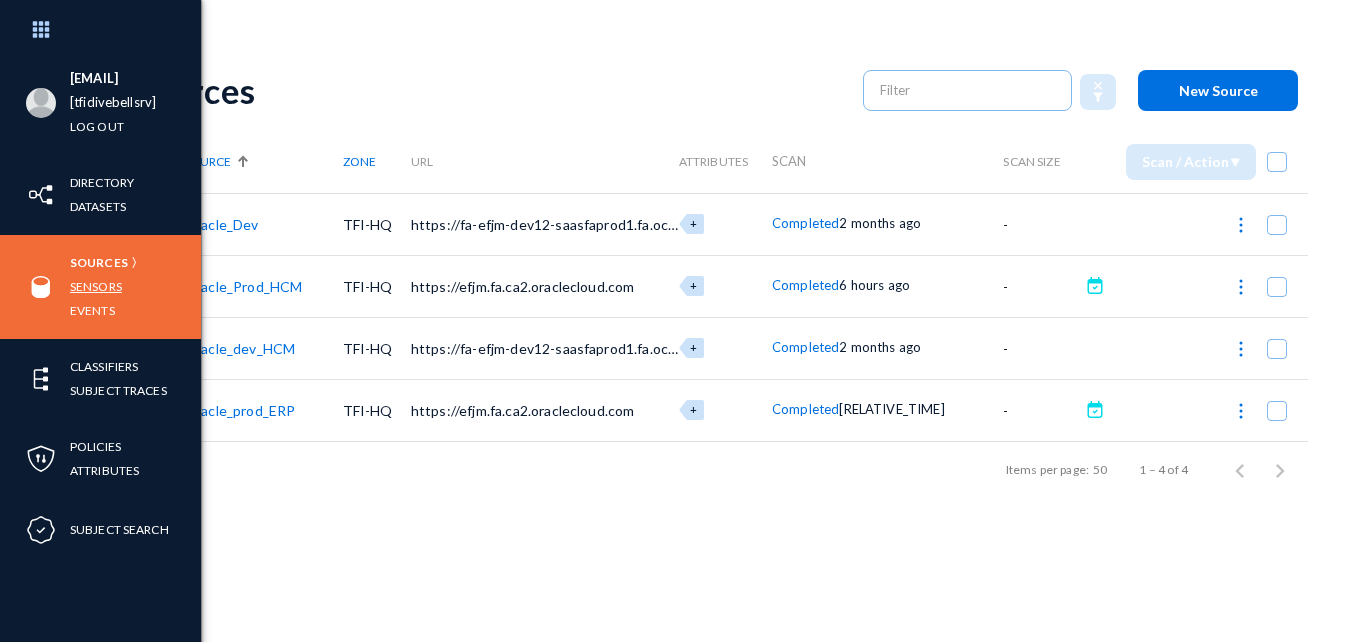 click on "Sensors" at bounding box center [96, 286] 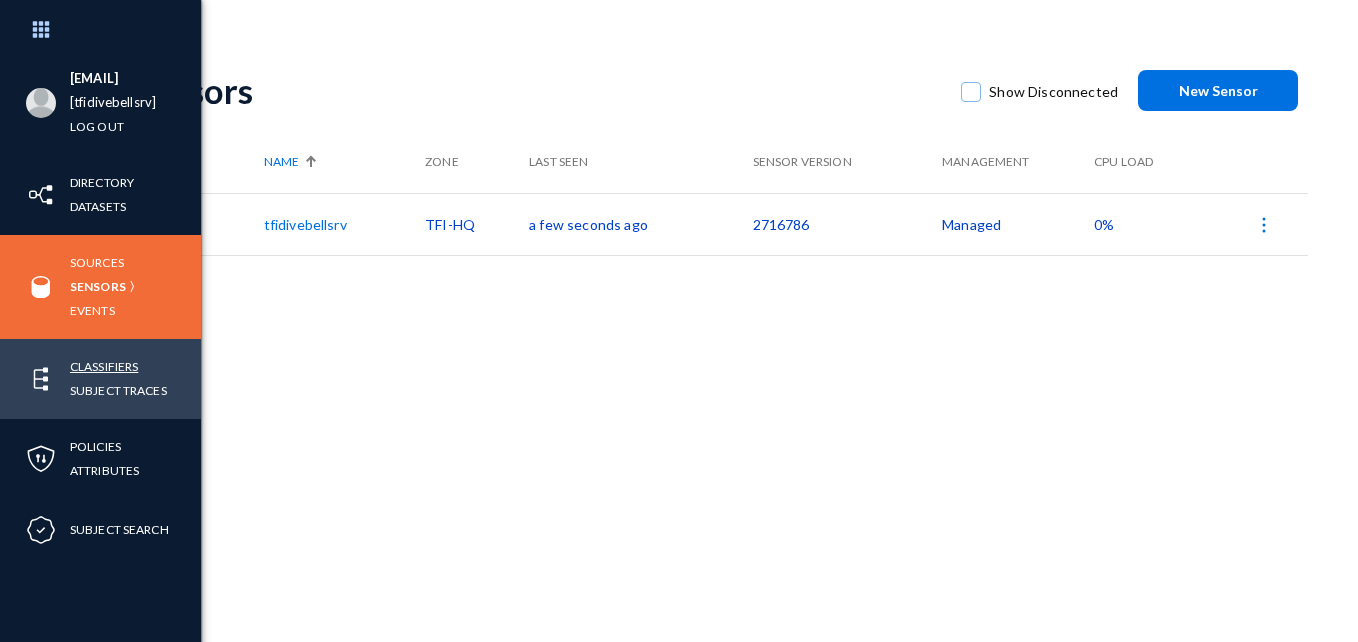 click on "Classifiers" at bounding box center [104, 366] 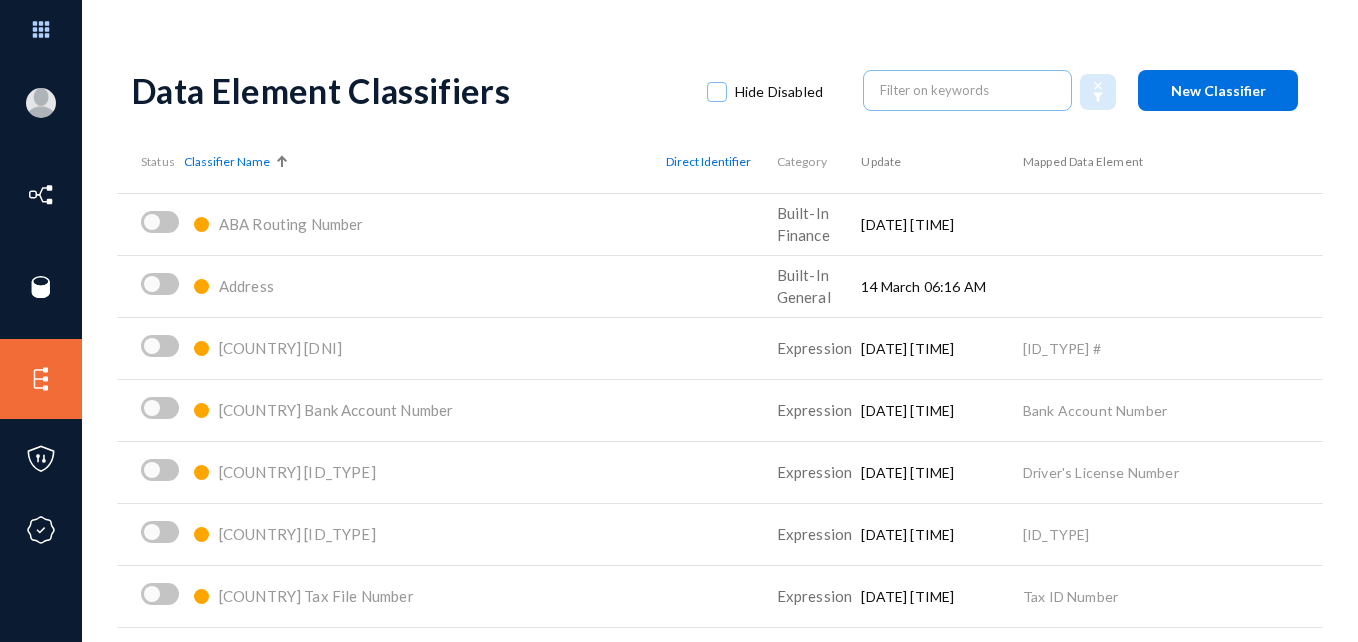 click at bounding box center (284, 159) 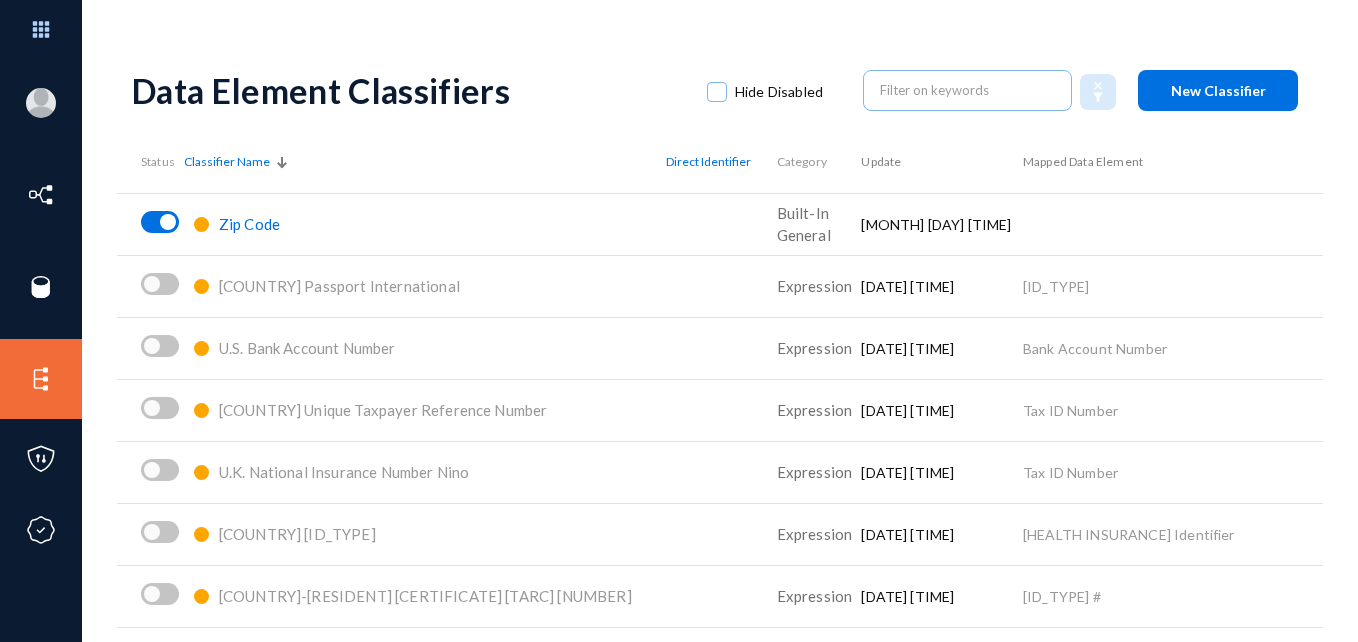 click at bounding box center [281, 166] 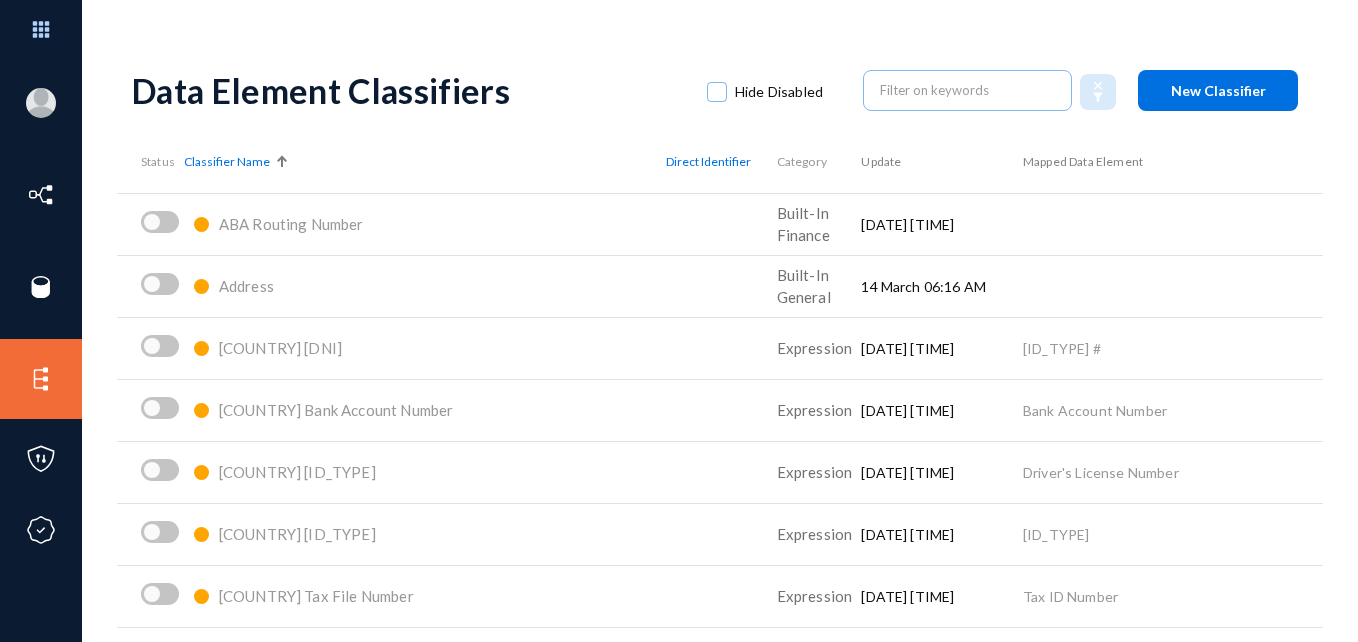 click at bounding box center [282, 162] 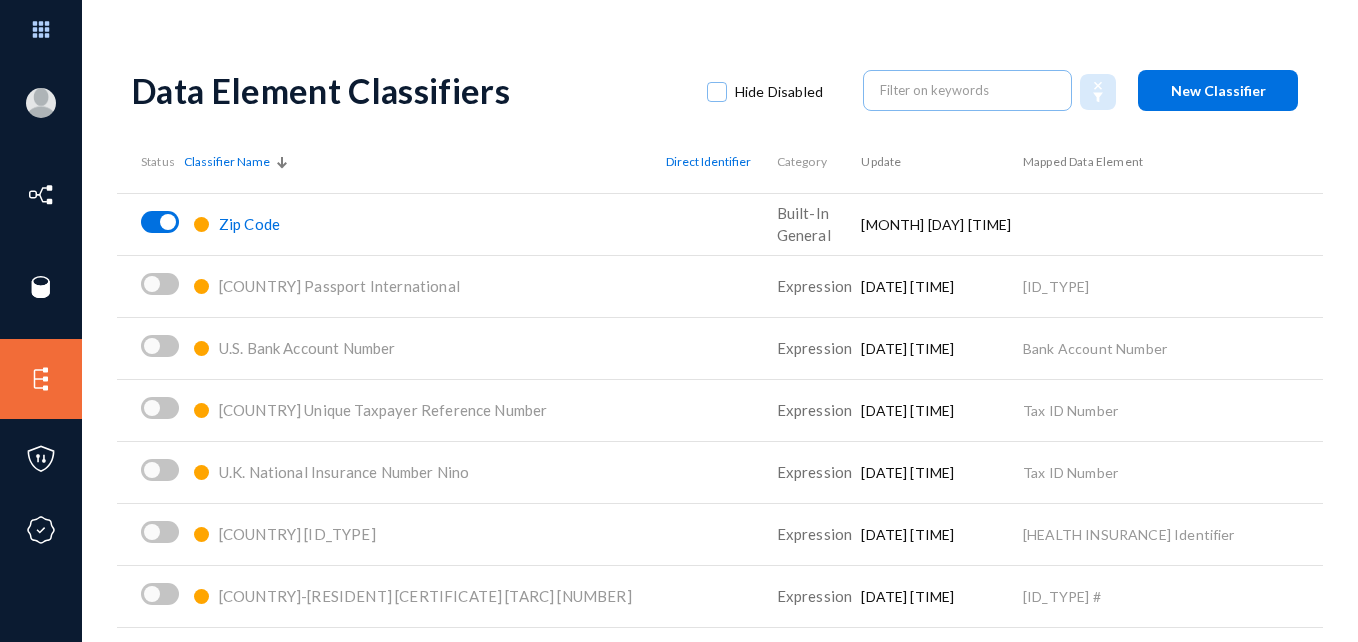 click at bounding box center [281, 166] 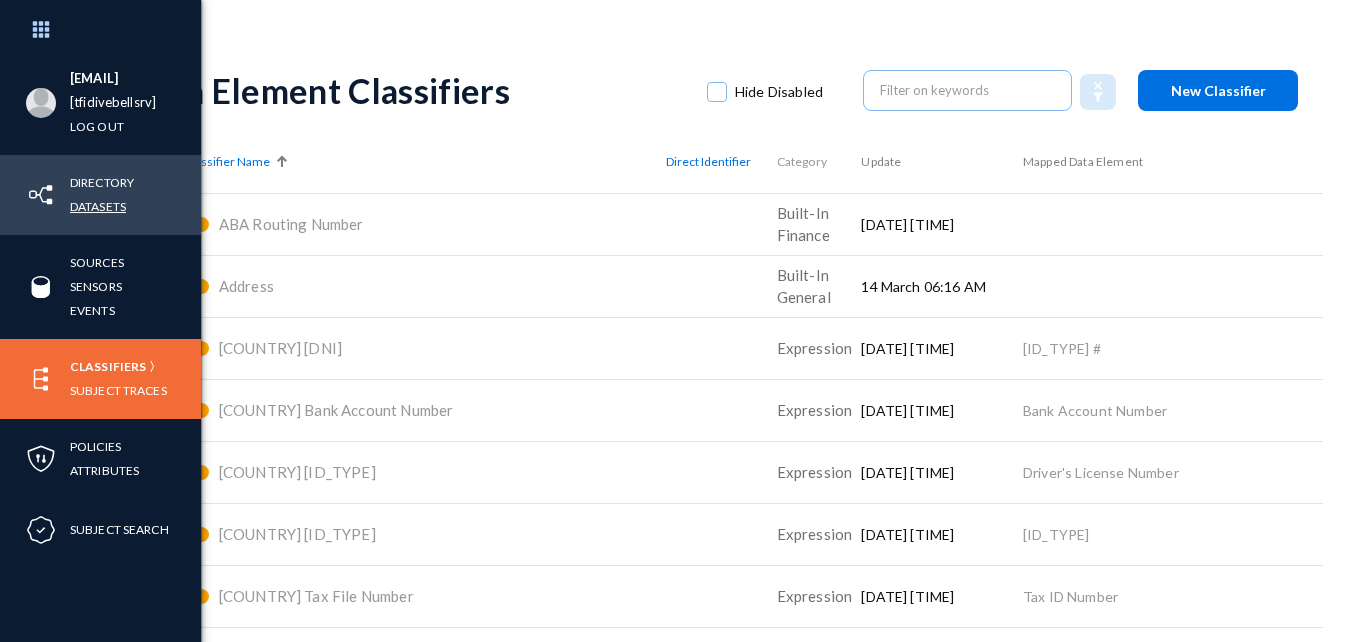 click on "Datasets" at bounding box center [98, 206] 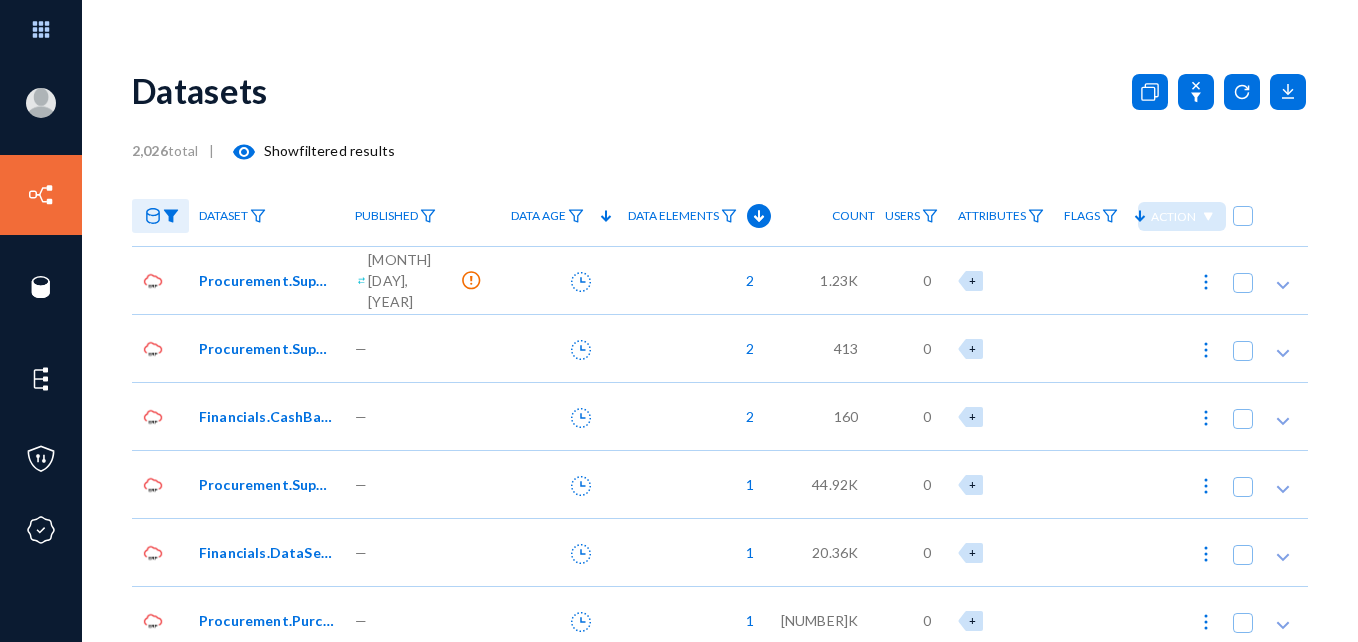 click on "Procurement.Suppliersaddresses" at bounding box center [266, 280] 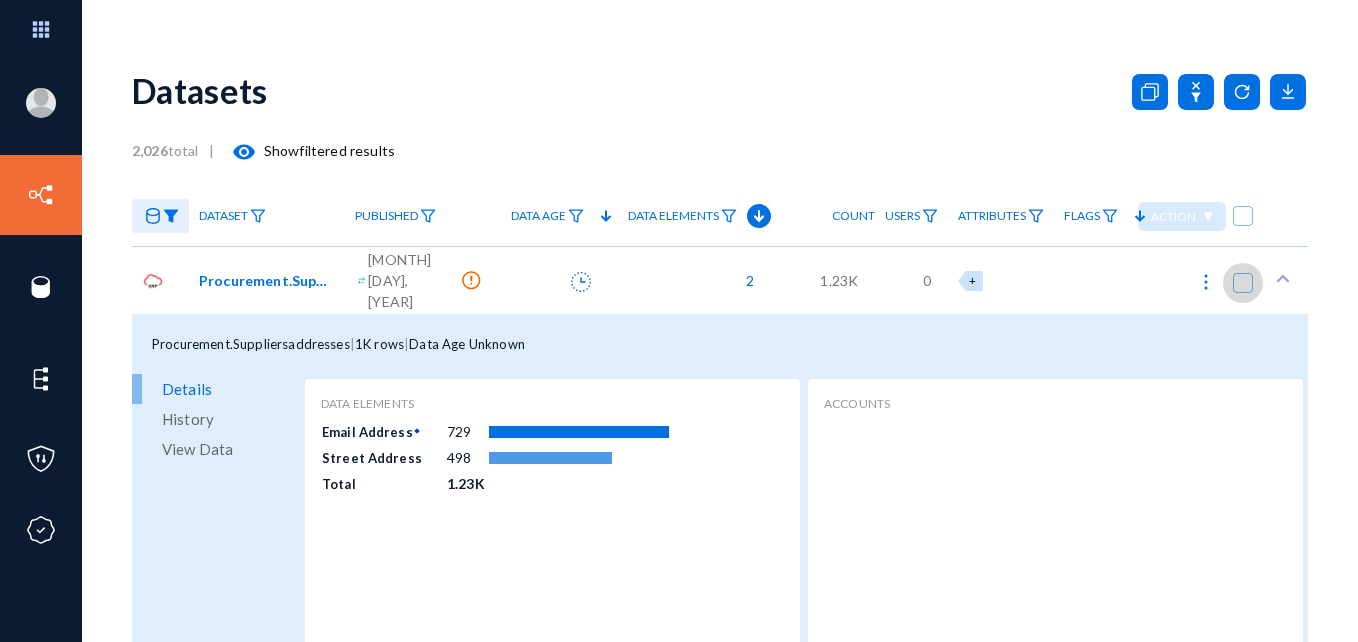 click at bounding box center (1243, 283) 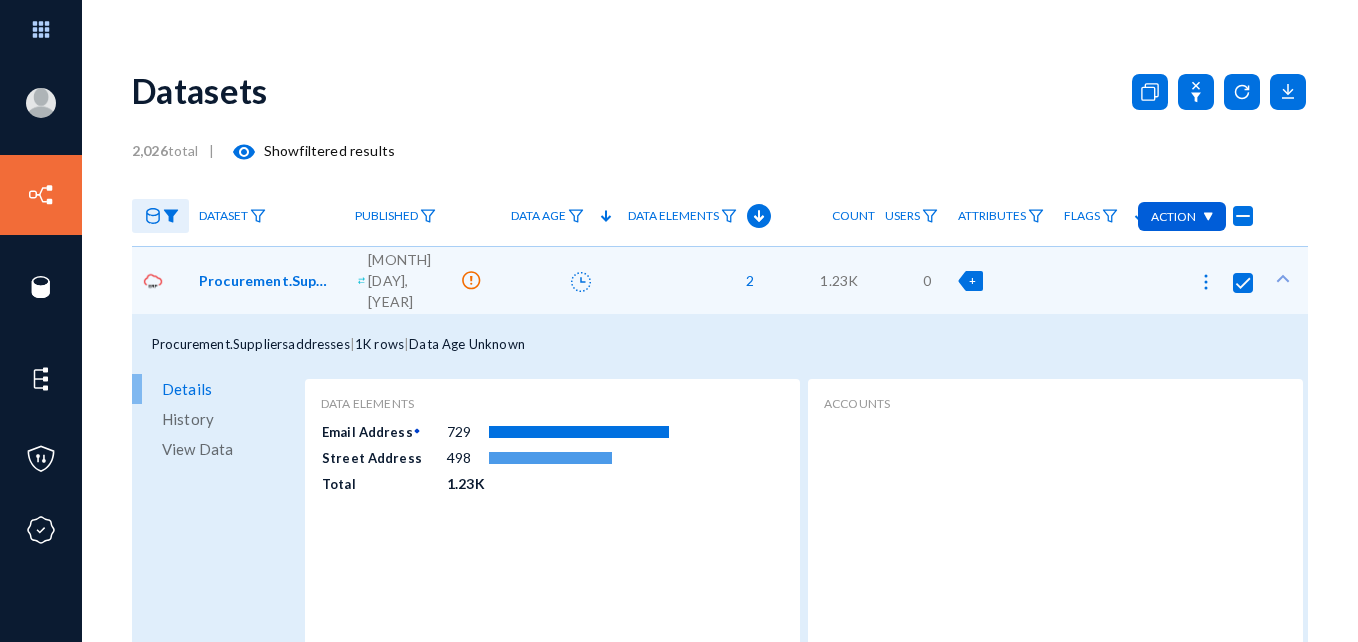 click on "+" at bounding box center [972, 280] 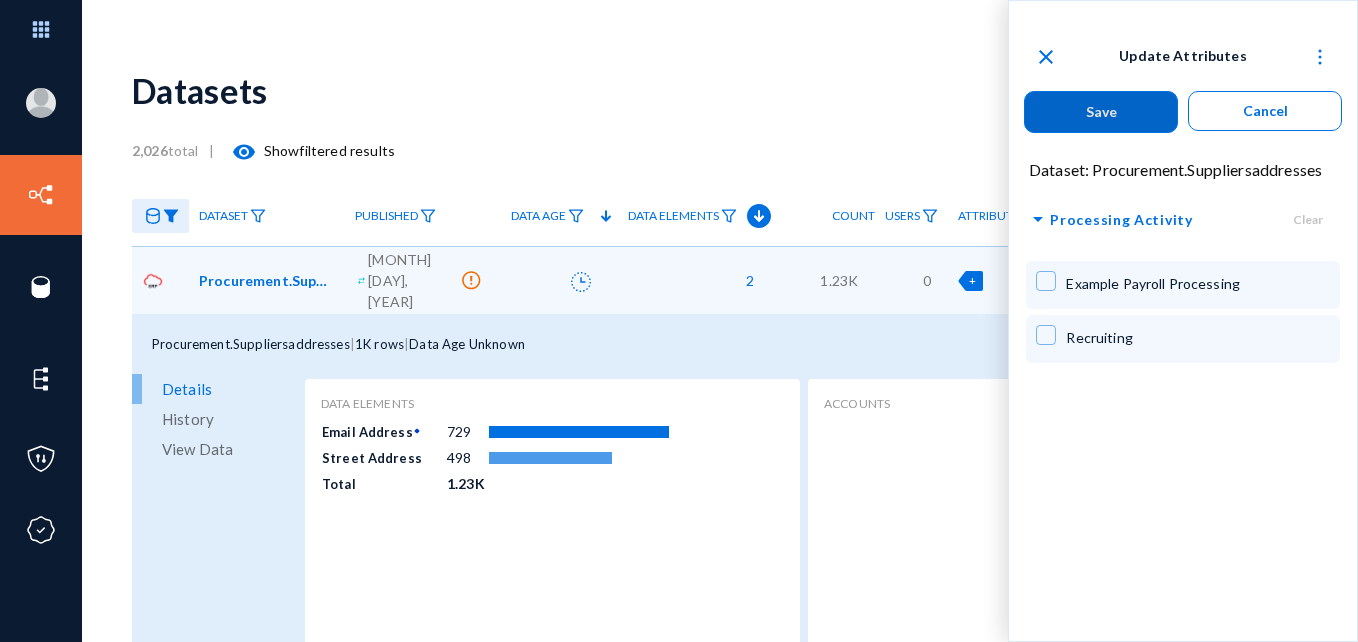 type 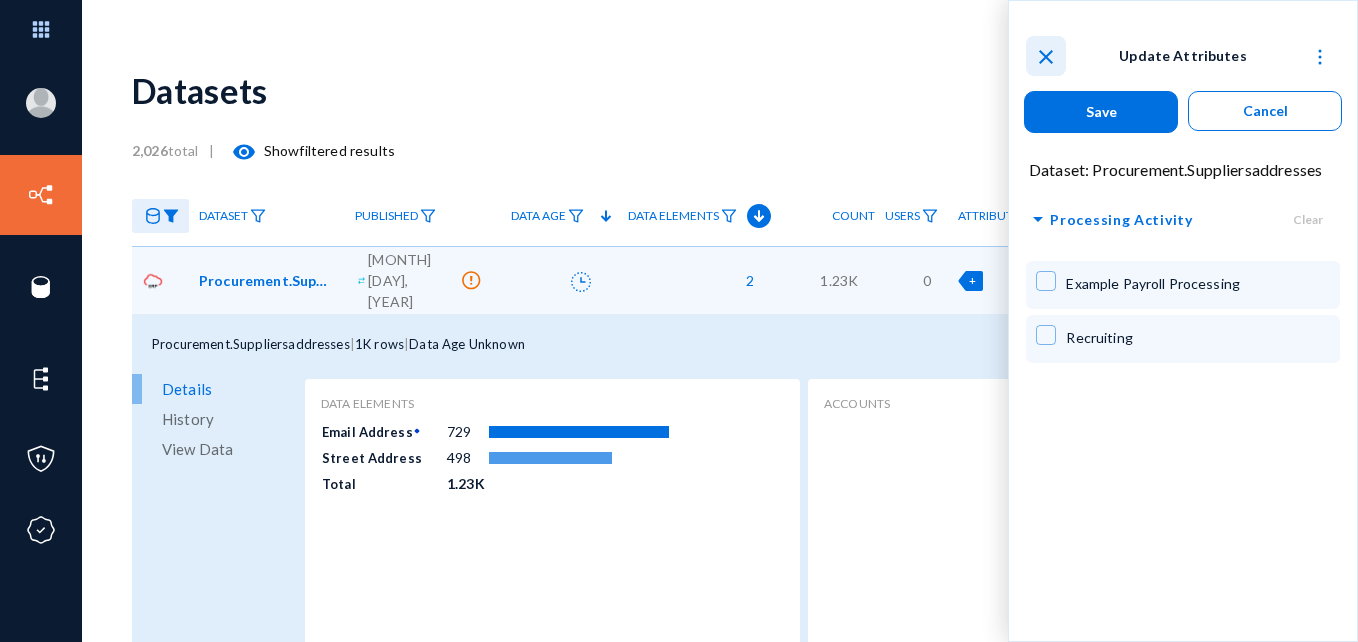 click on "close" at bounding box center [1046, 57] 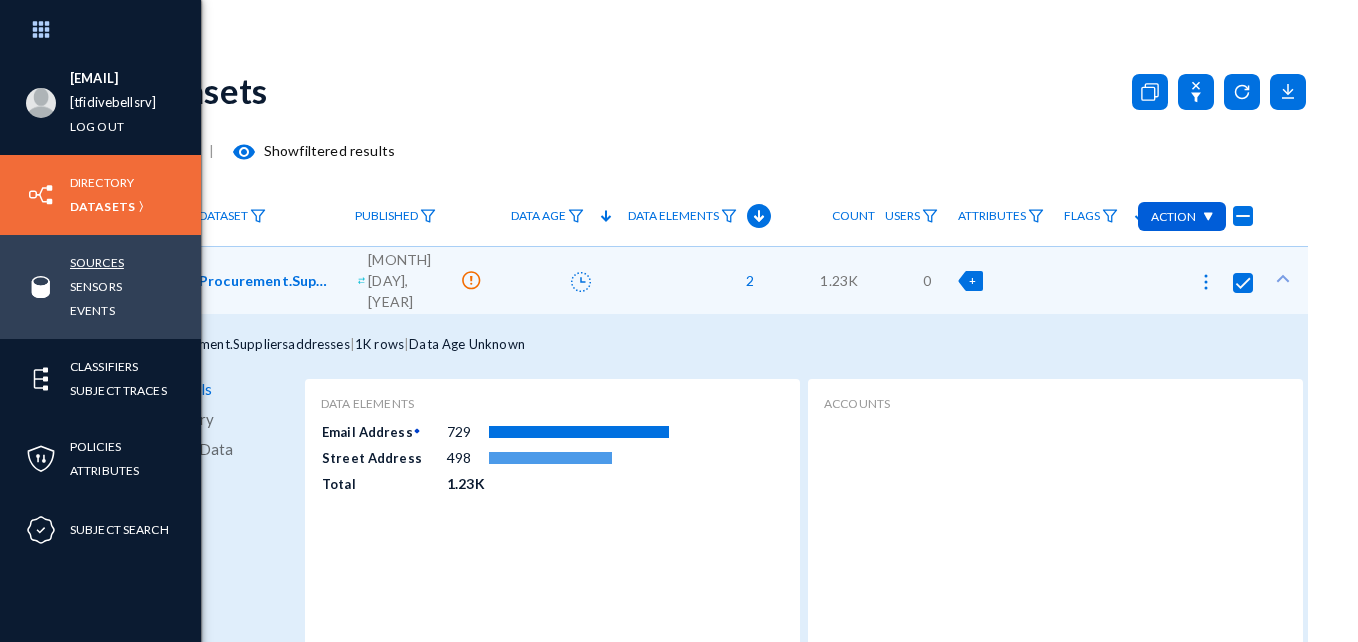 click on "Sources" at bounding box center [97, 262] 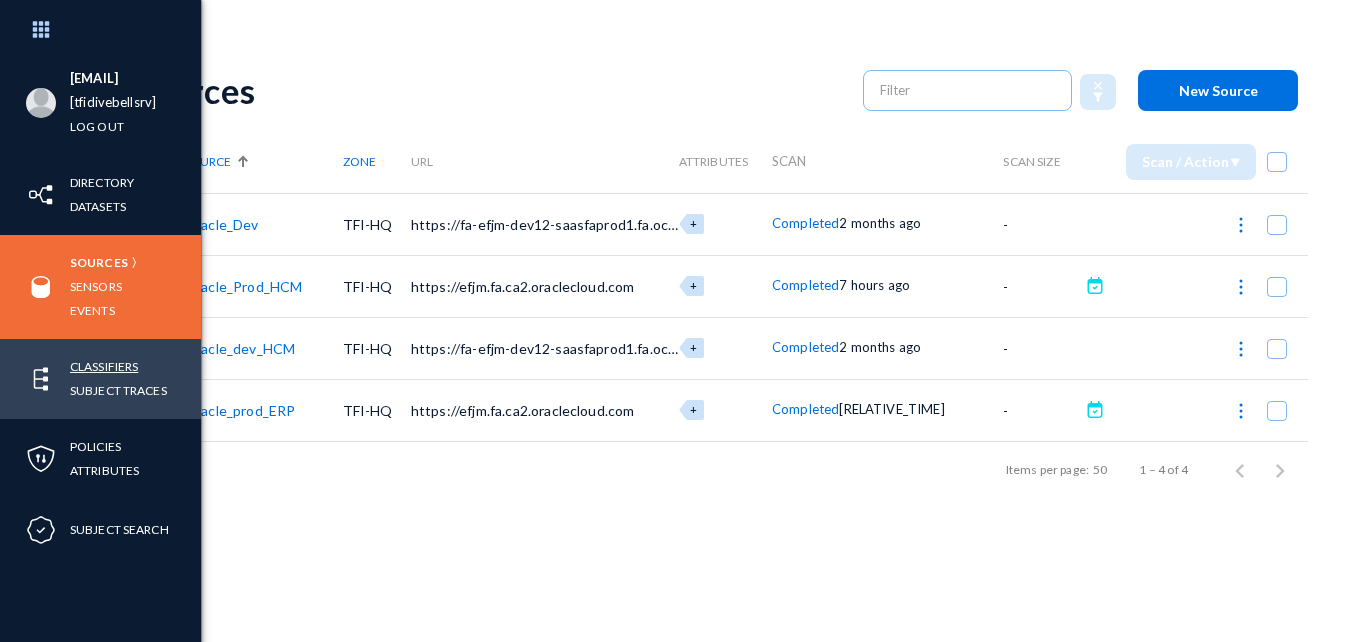 click on "Classifiers" at bounding box center [104, 366] 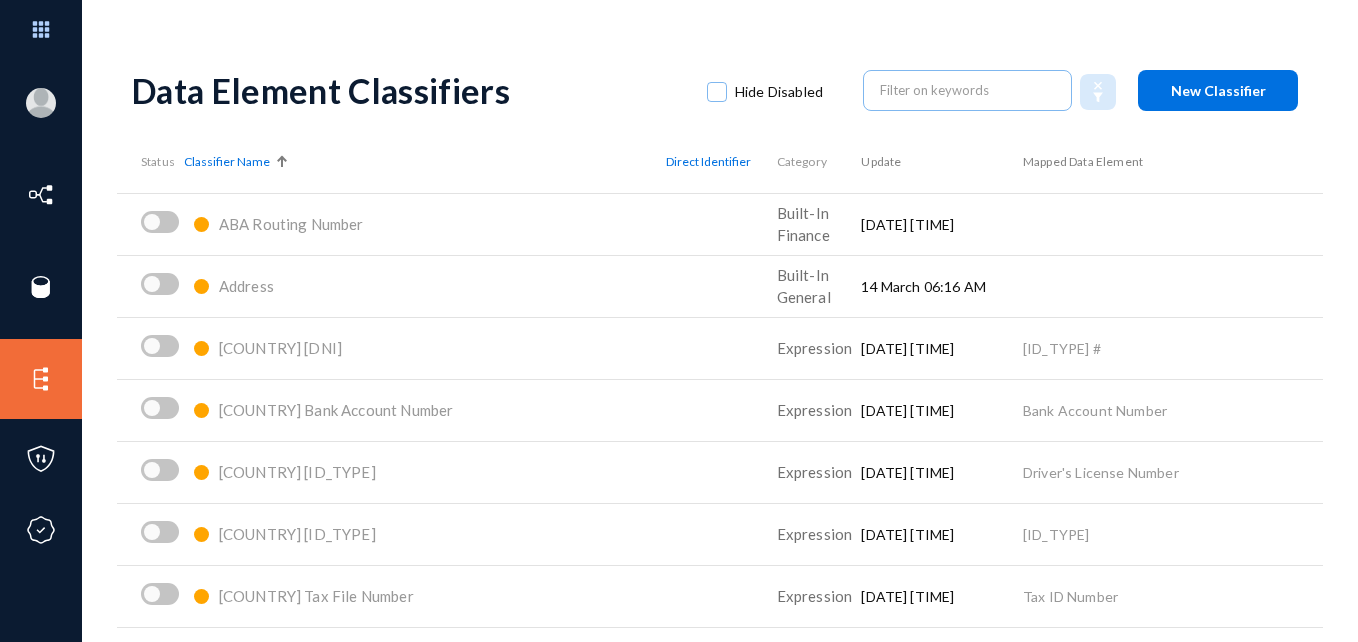 click at bounding box center (282, 162) 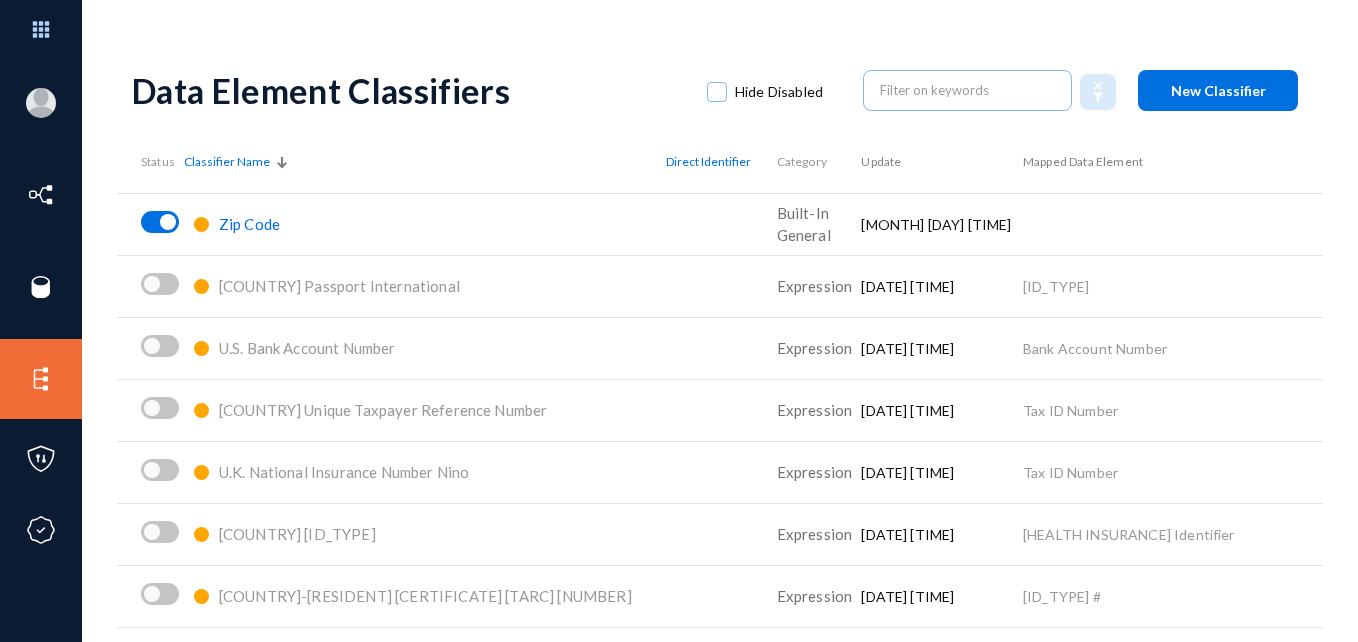 click on "Zip Code" at bounding box center (249, 224) 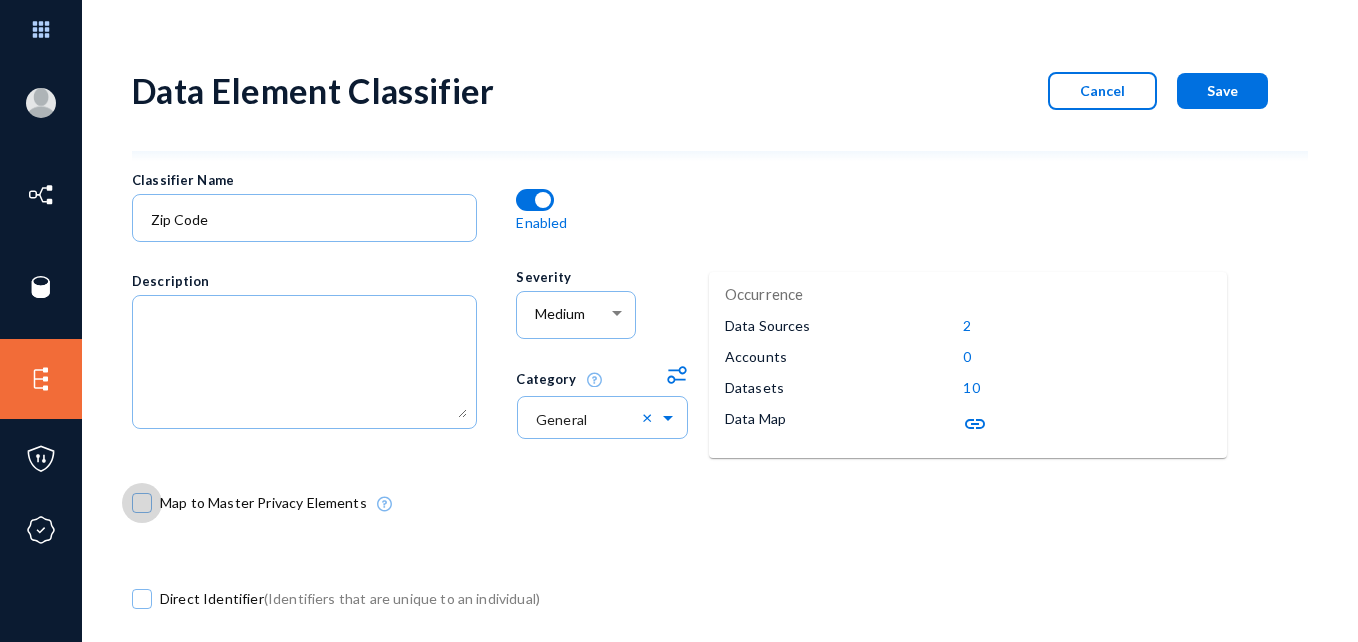 click at bounding box center [142, 503] 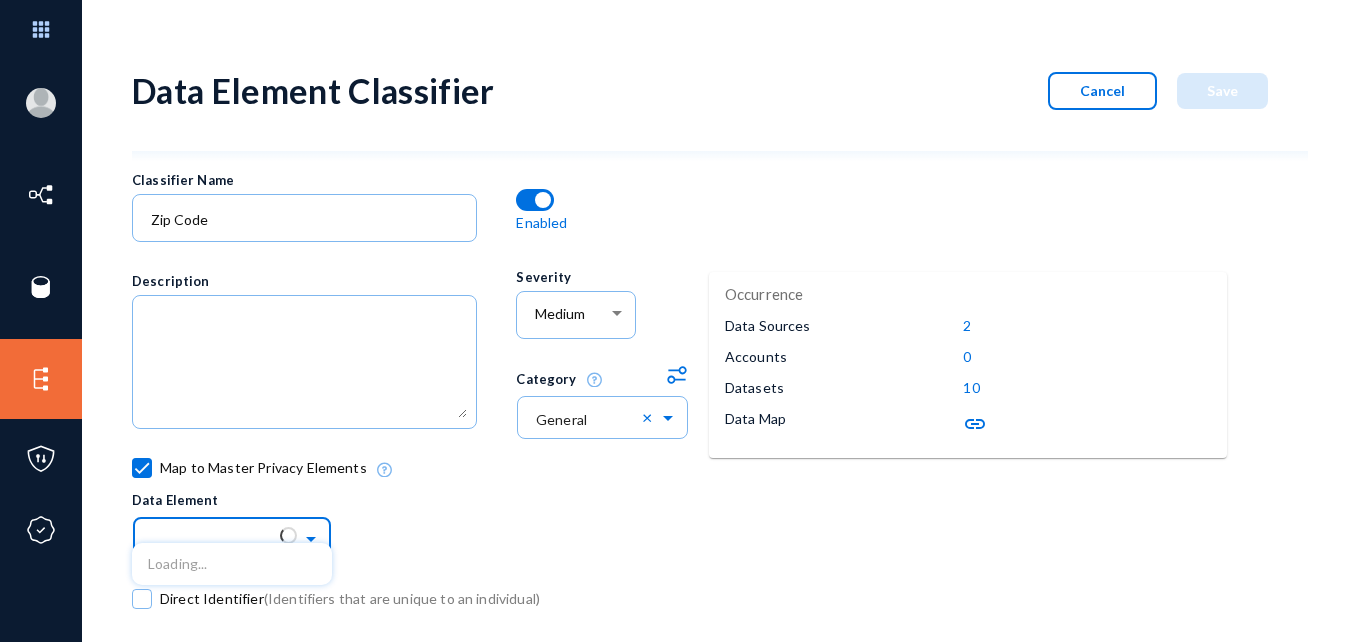 click at bounding box center (313, 537) 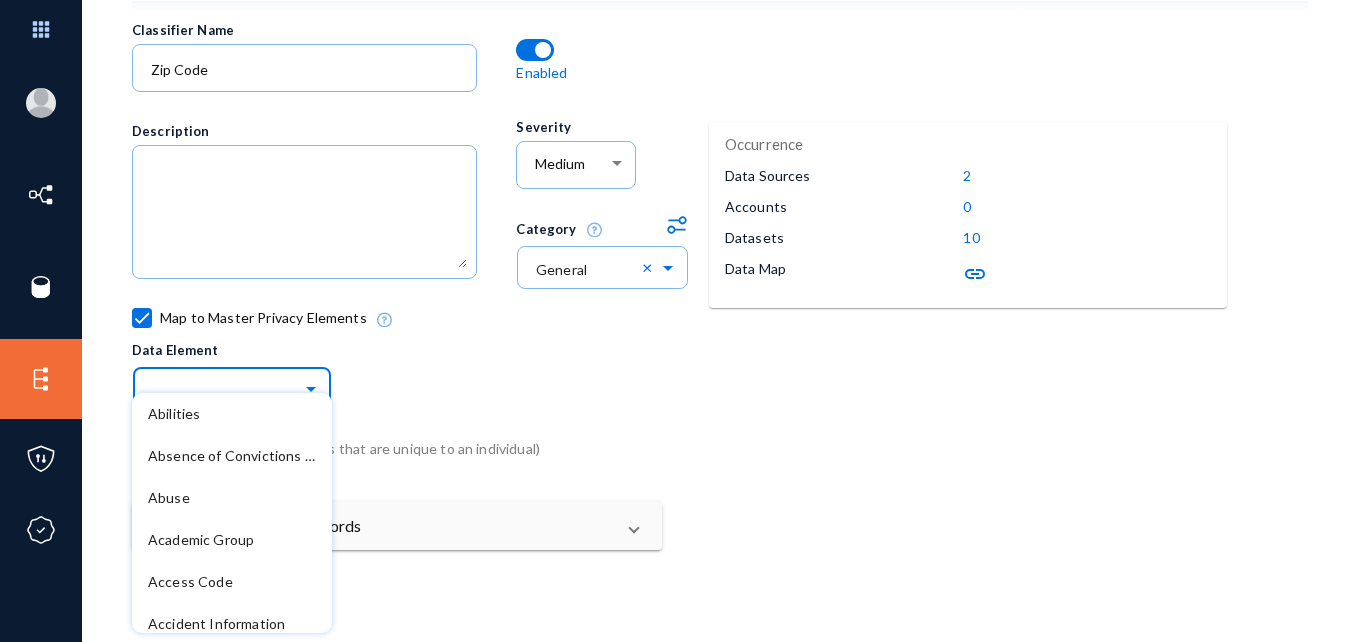 scroll, scrollTop: 151, scrollLeft: 0, axis: vertical 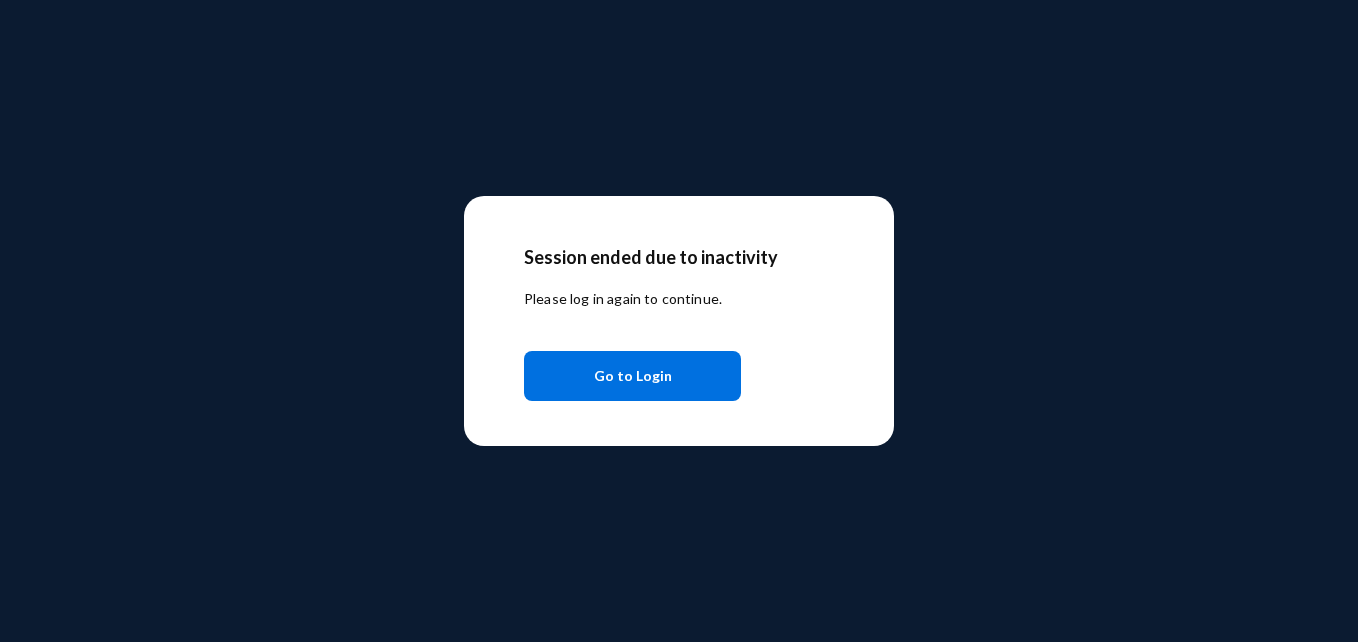 click on "Session ended due to inactivity Please log in again to continue. Go to Login" at bounding box center [679, 321] 